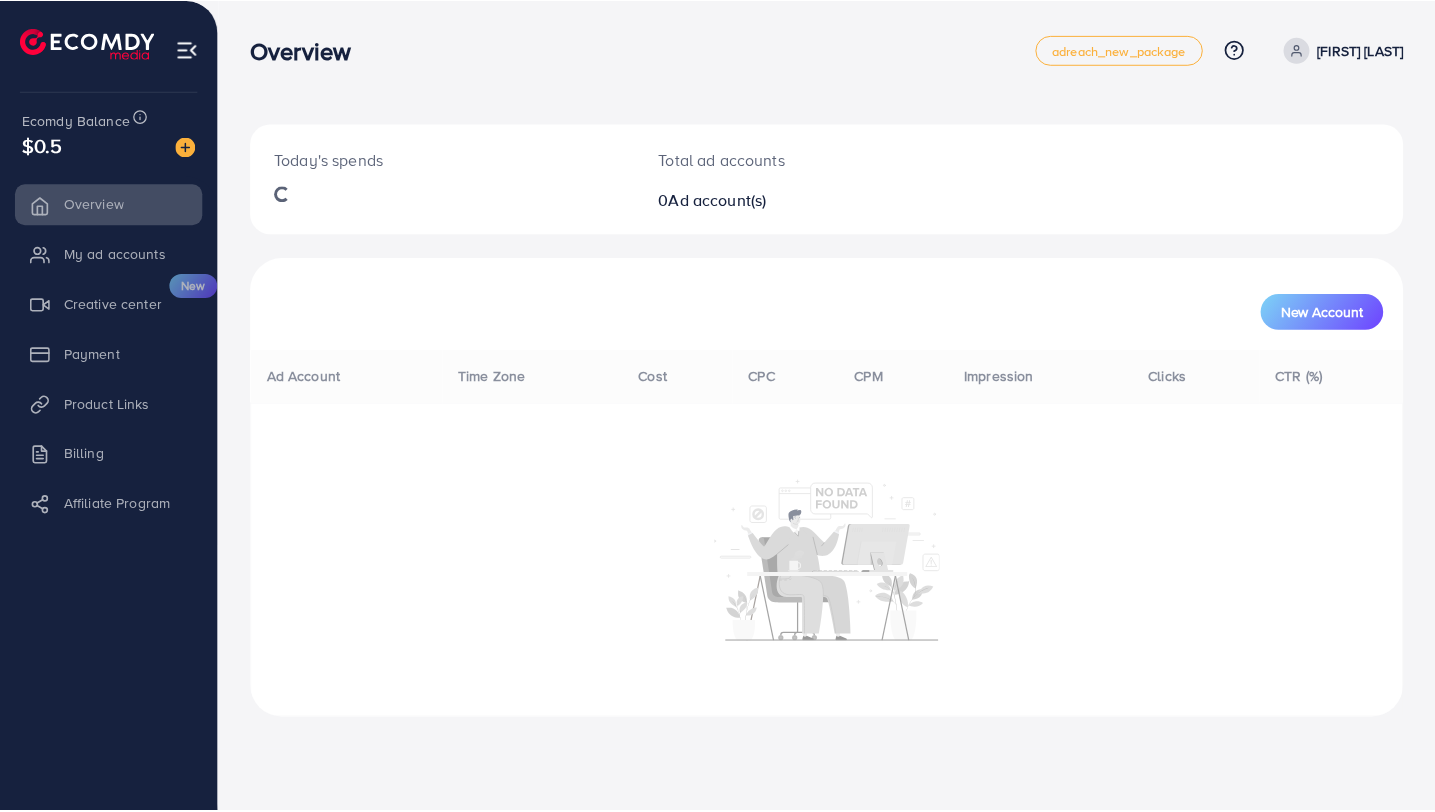 scroll, scrollTop: 0, scrollLeft: 0, axis: both 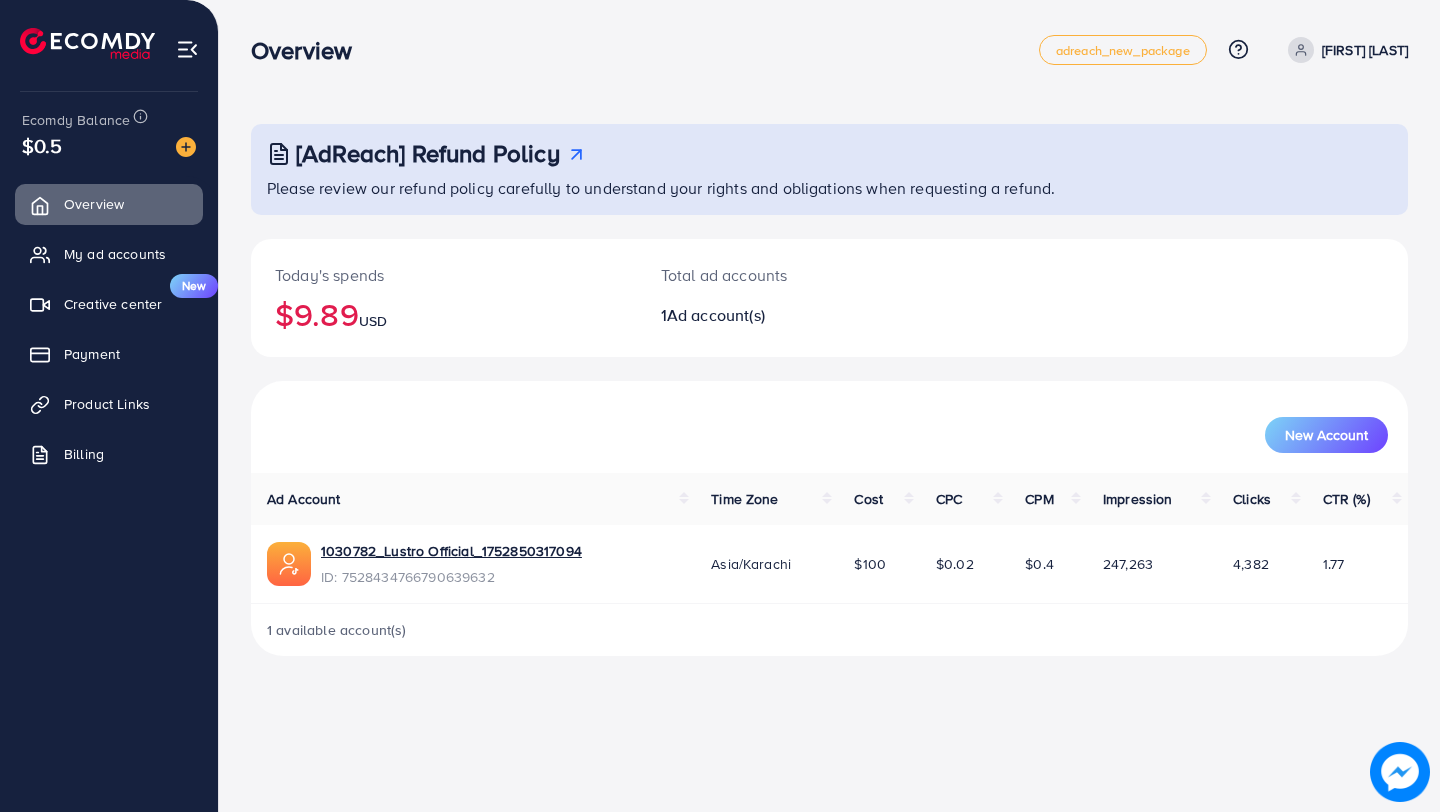 drag, startPoint x: 15, startPoint y: 142, endPoint x: 77, endPoint y: 133, distance: 62.649822 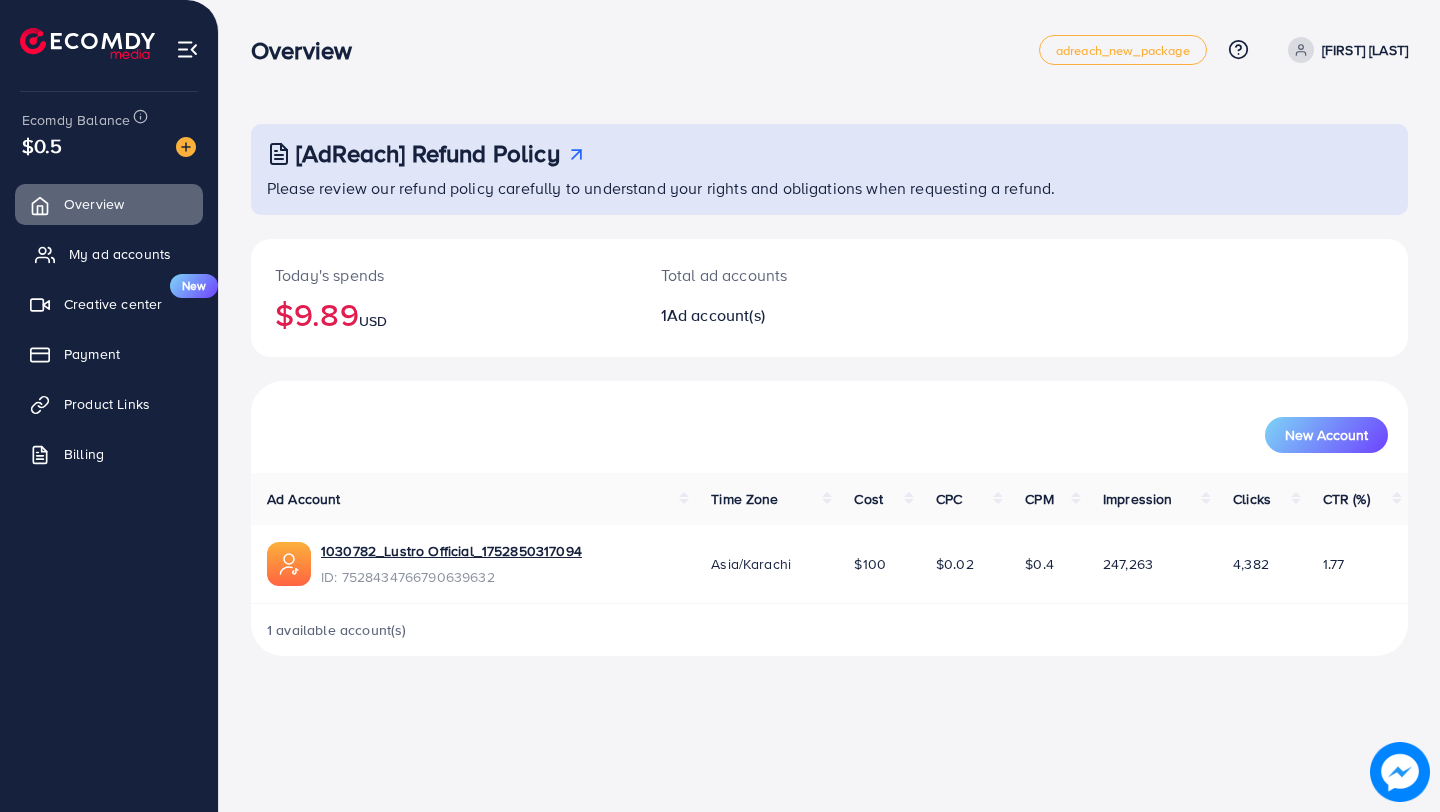 click on "My ad accounts" at bounding box center [109, 254] 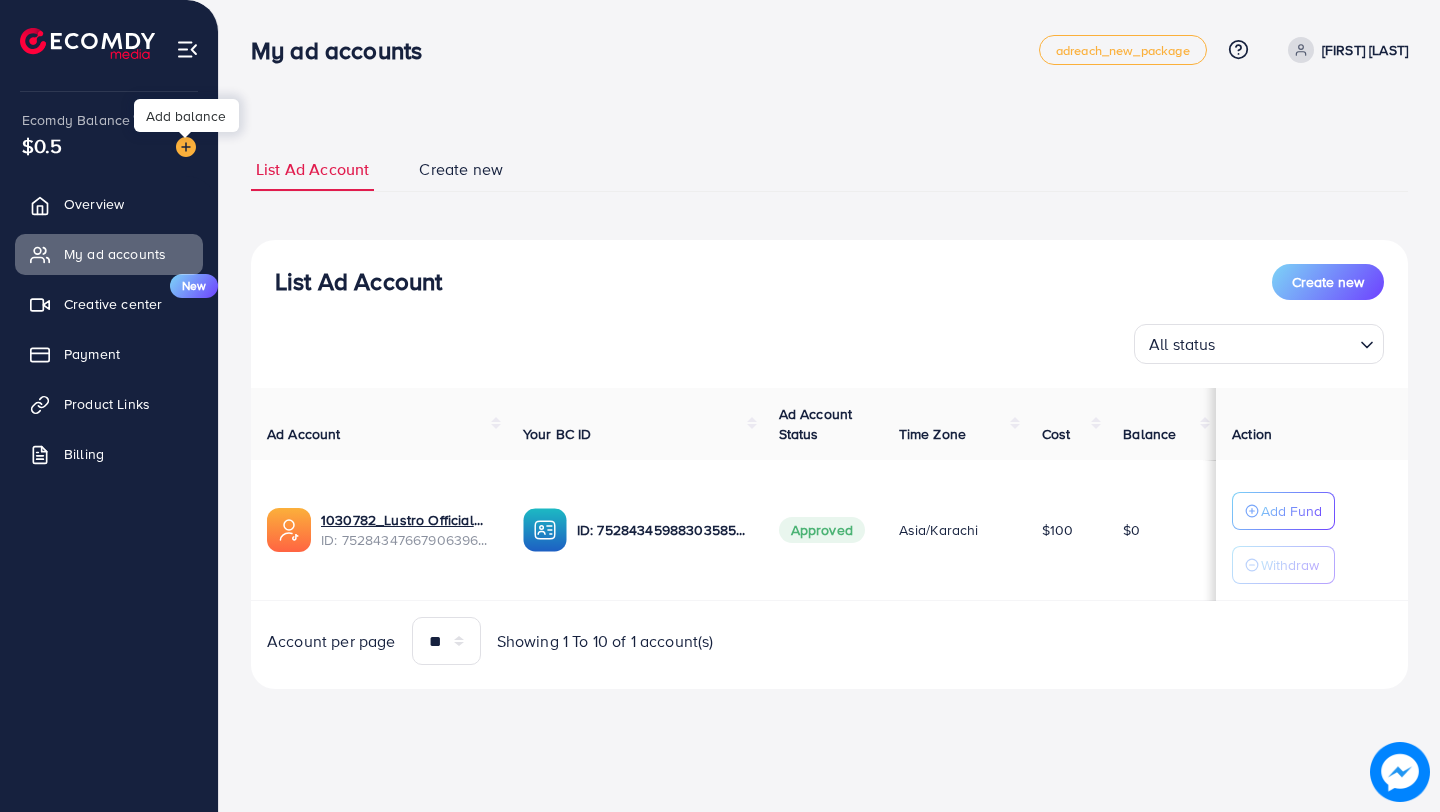 click at bounding box center [186, 147] 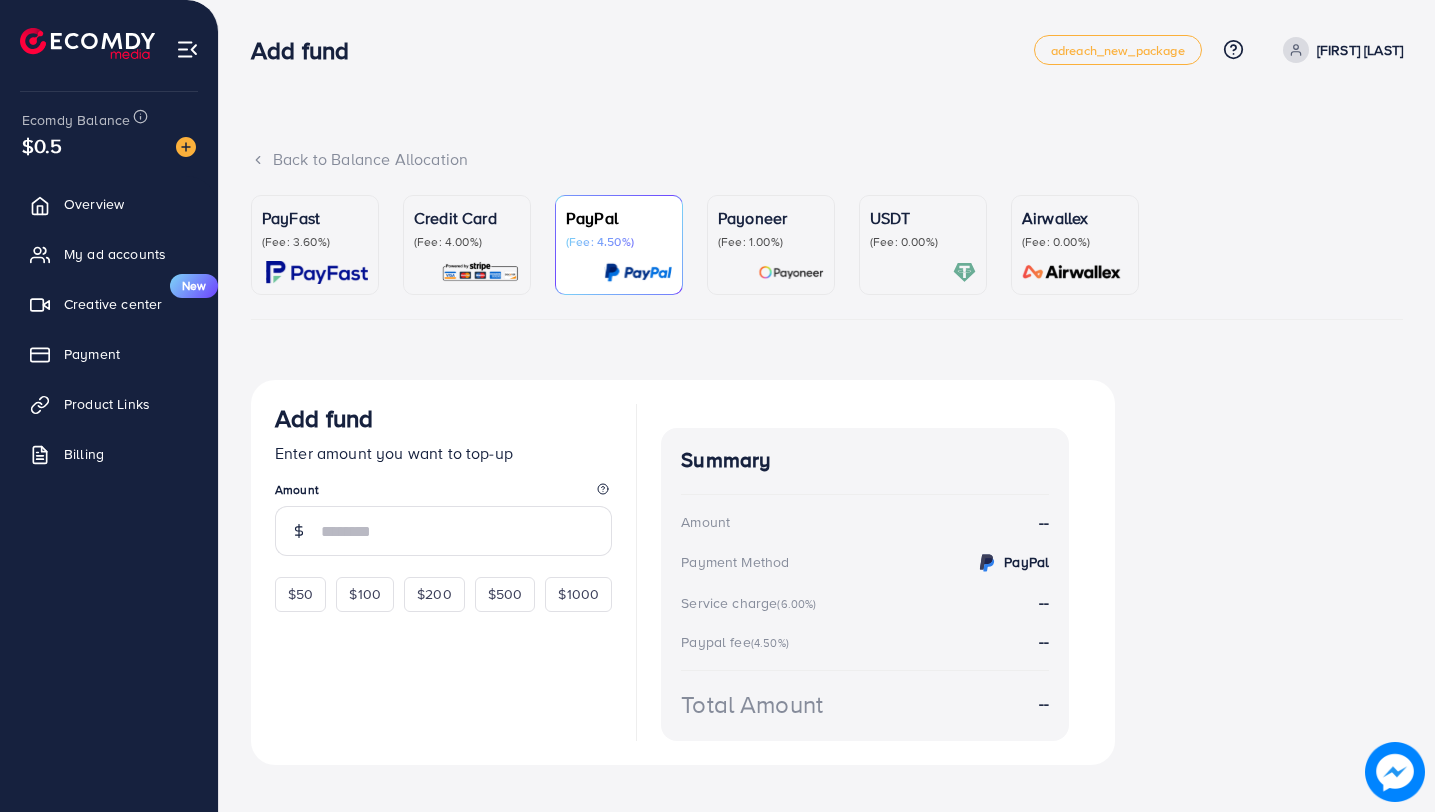 click on "(Fee: 4.00%)" at bounding box center (467, 242) 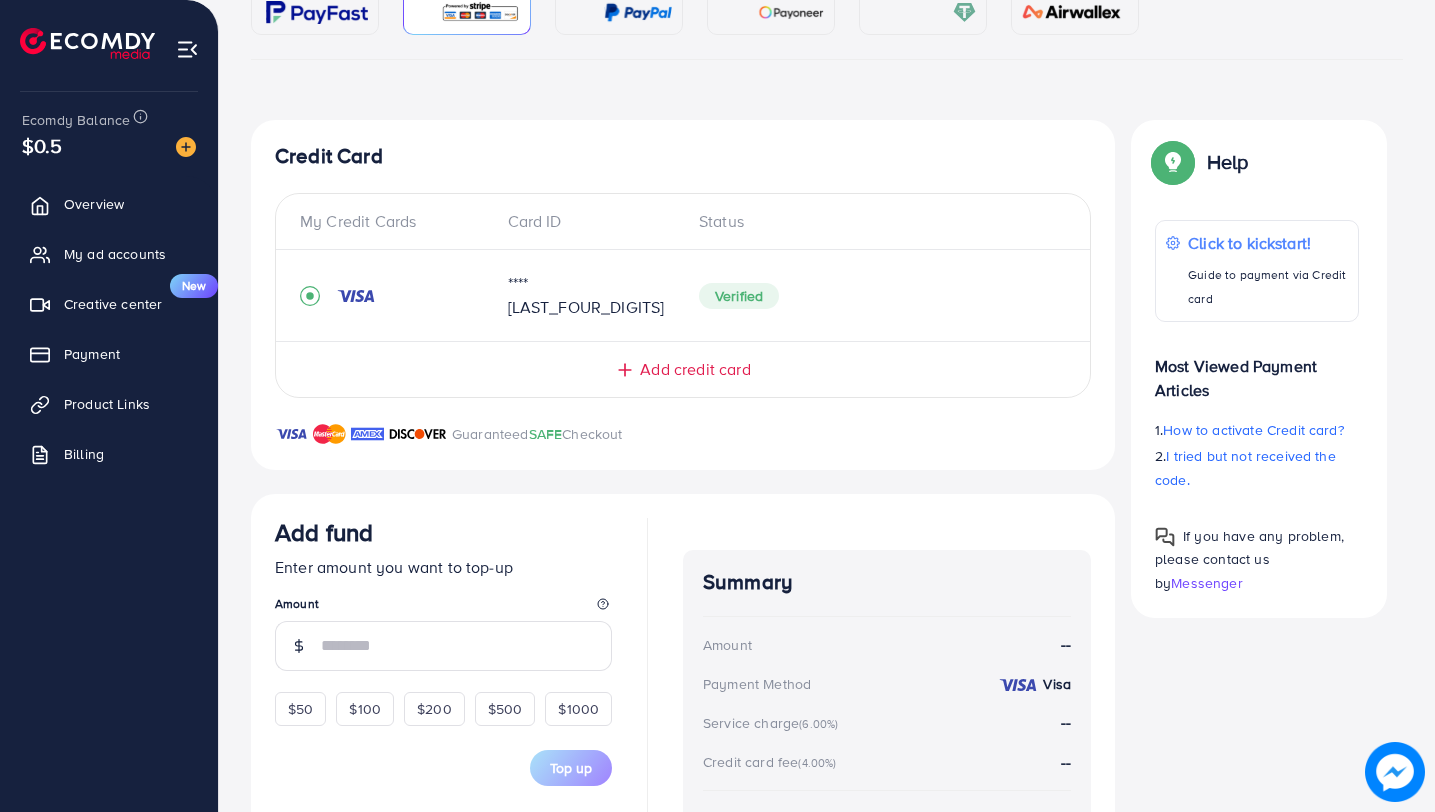 scroll, scrollTop: 380, scrollLeft: 0, axis: vertical 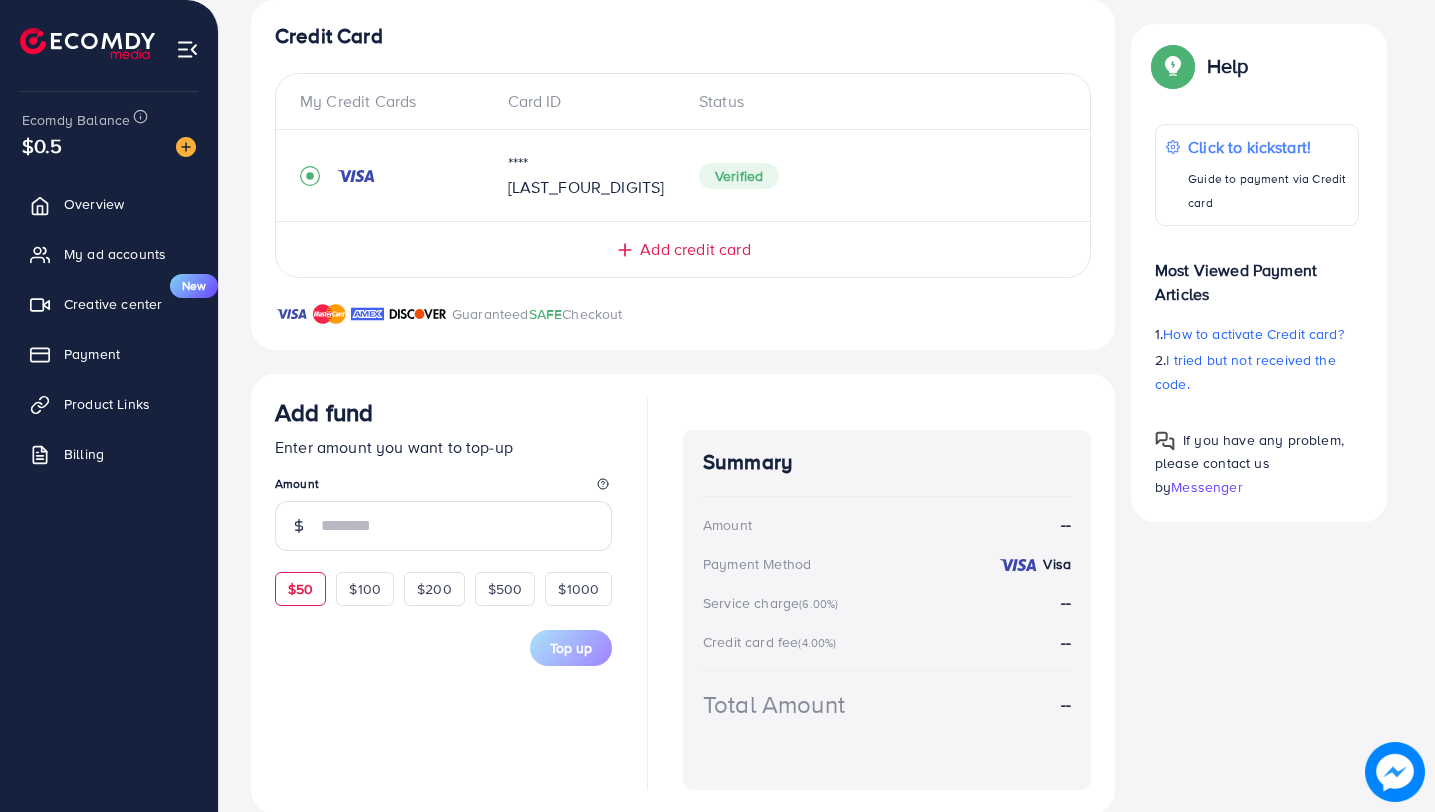 click on "$50" at bounding box center [300, 589] 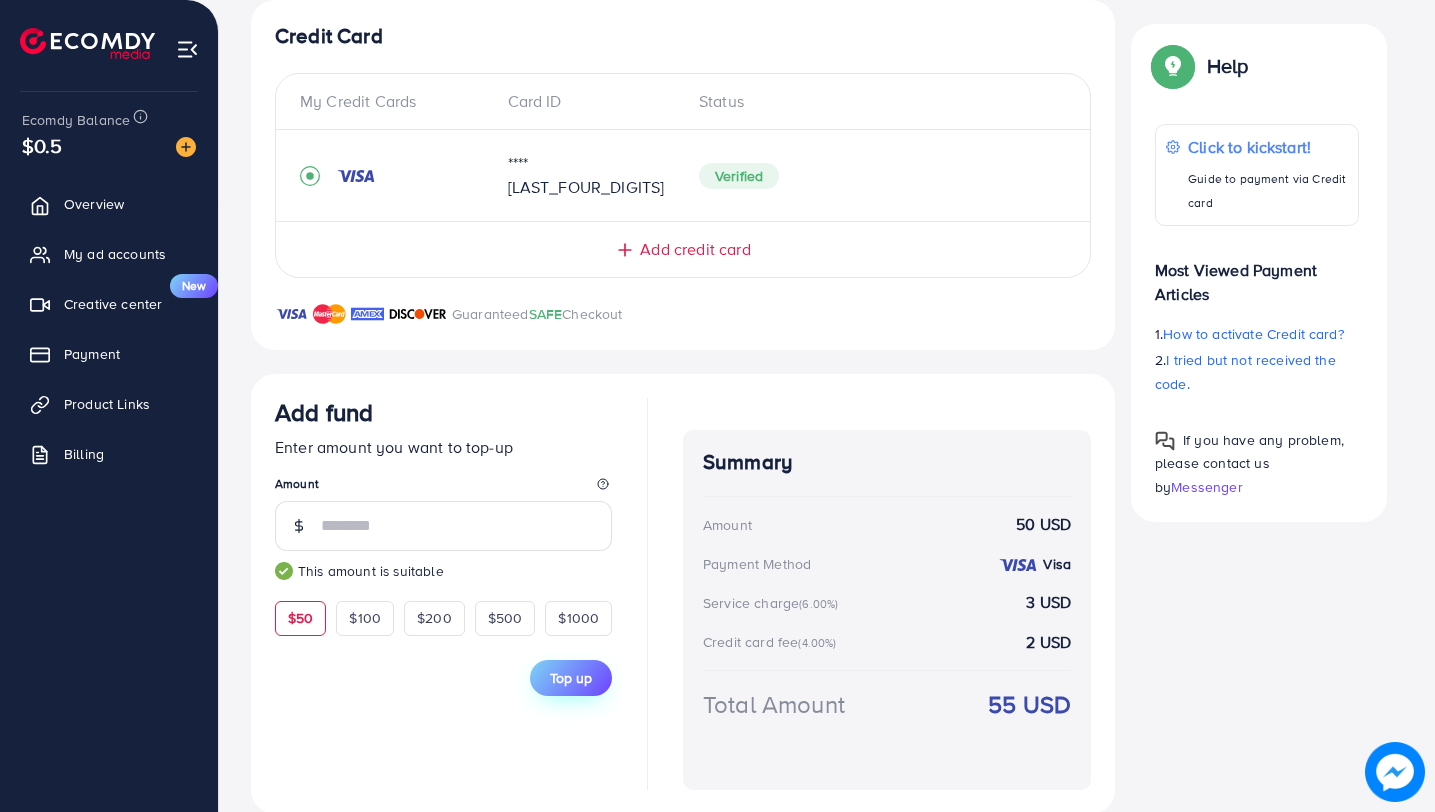 click on "Top up" at bounding box center (571, 678) 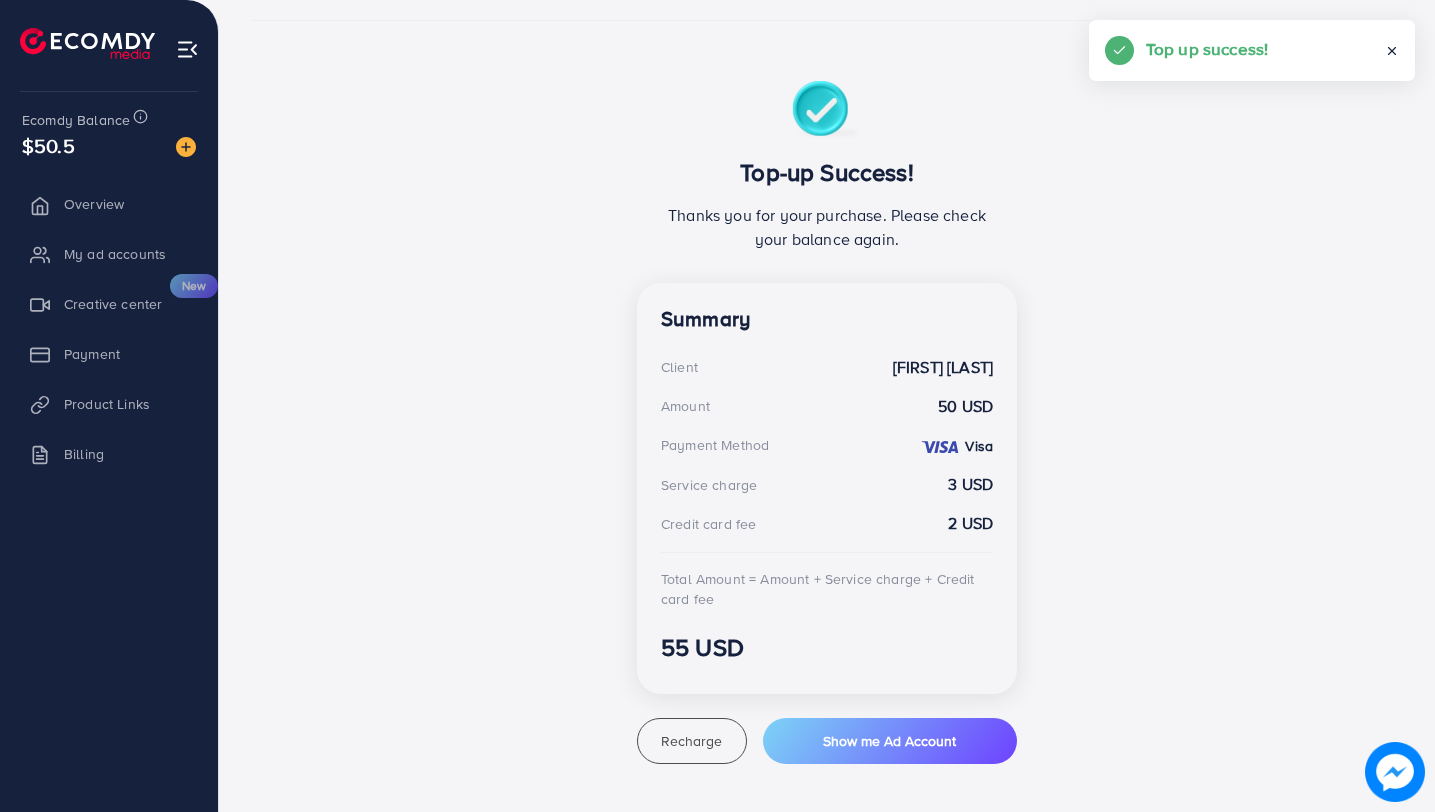 scroll, scrollTop: 299, scrollLeft: 0, axis: vertical 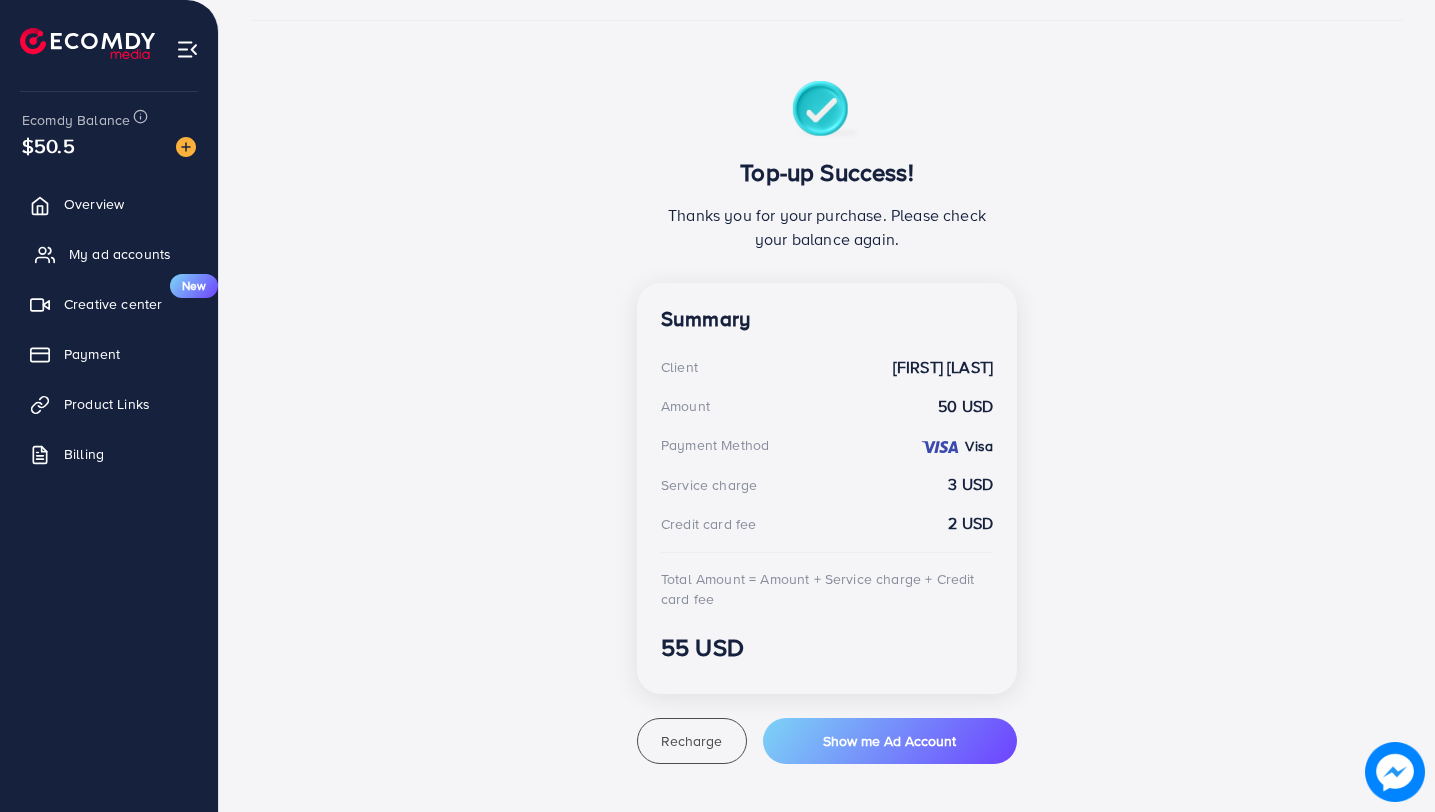 click on "My ad accounts" at bounding box center (120, 254) 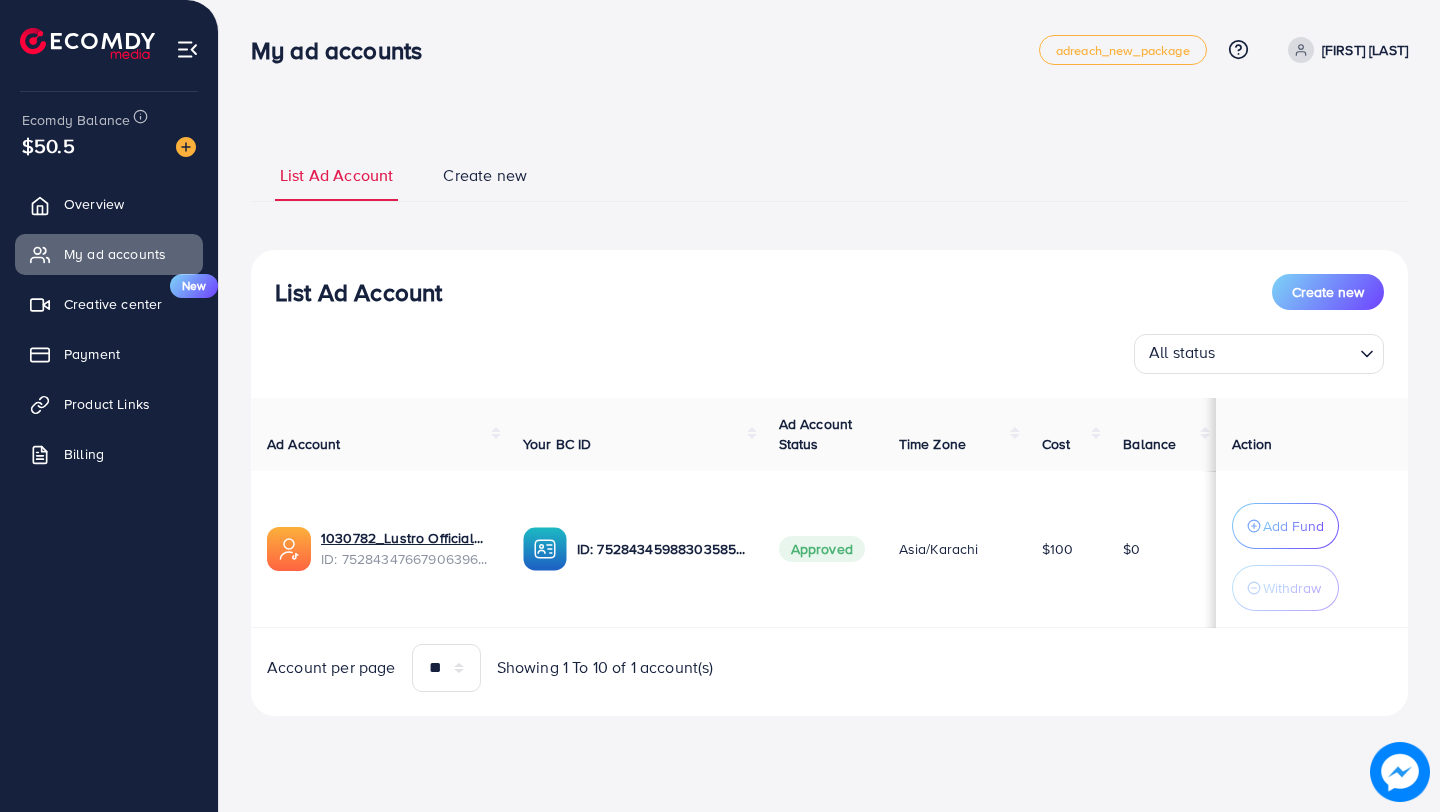 click on "Create new" at bounding box center (1328, 292) 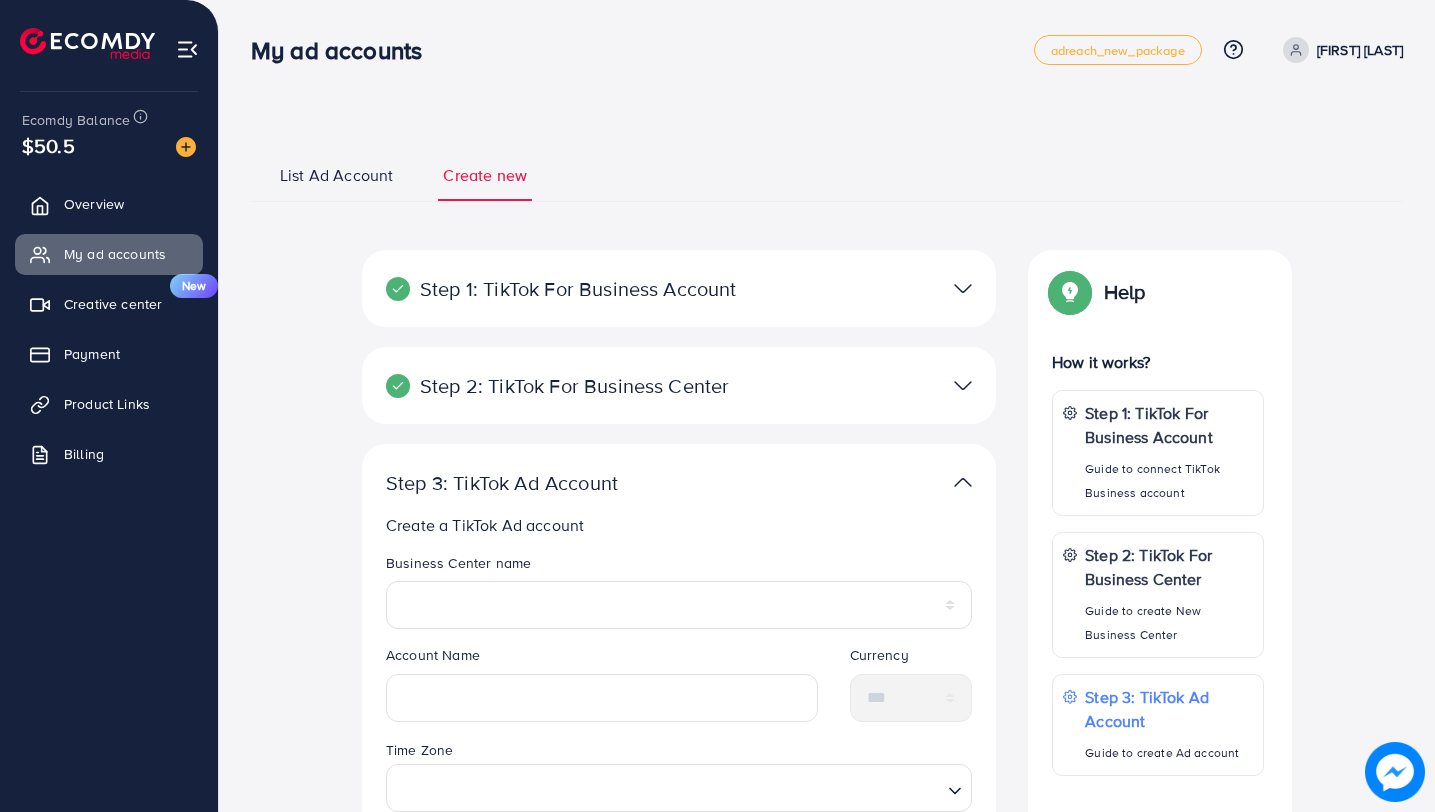 scroll, scrollTop: 343, scrollLeft: 0, axis: vertical 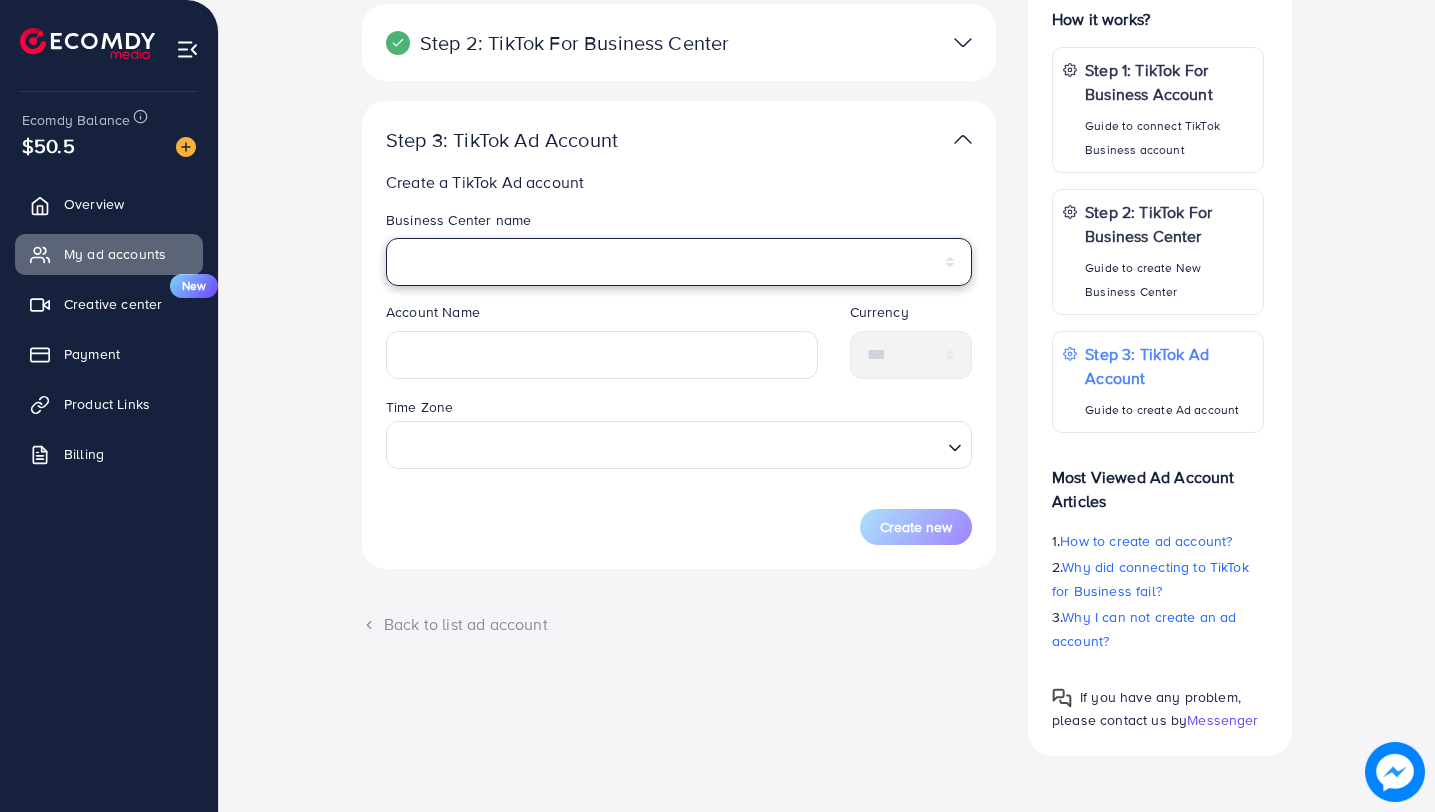 click on "**********" at bounding box center (679, 262) 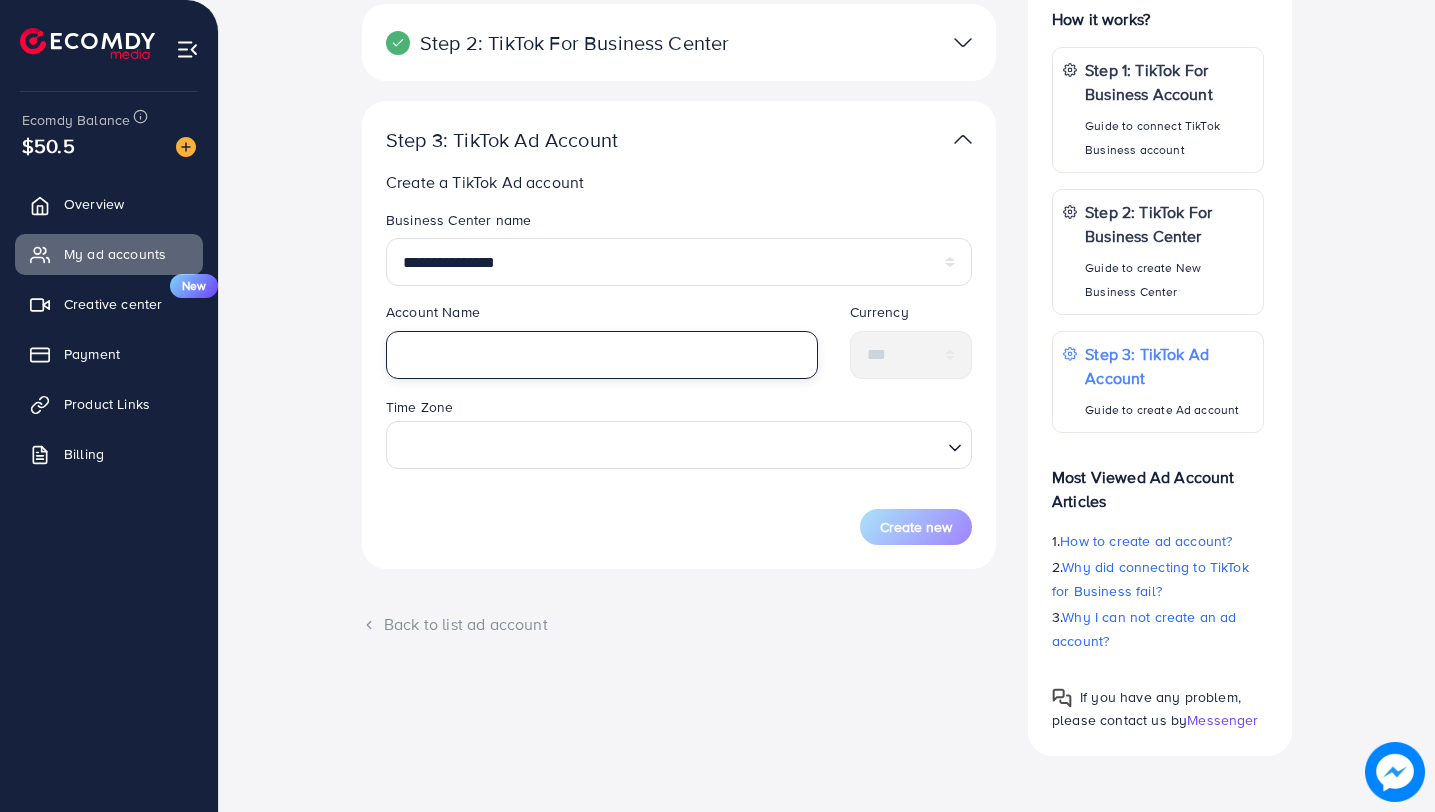 click at bounding box center (602, 355) 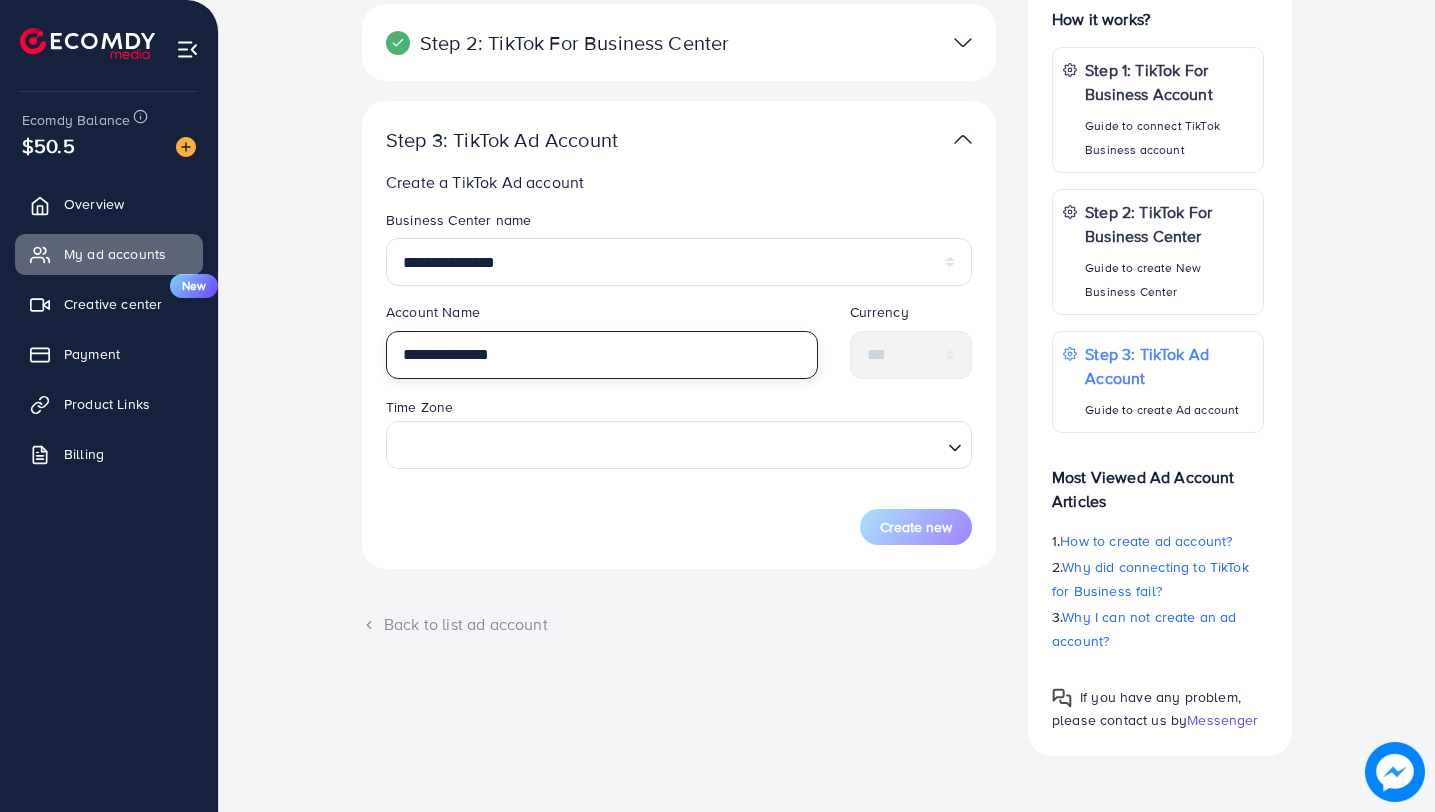 type on "**********" 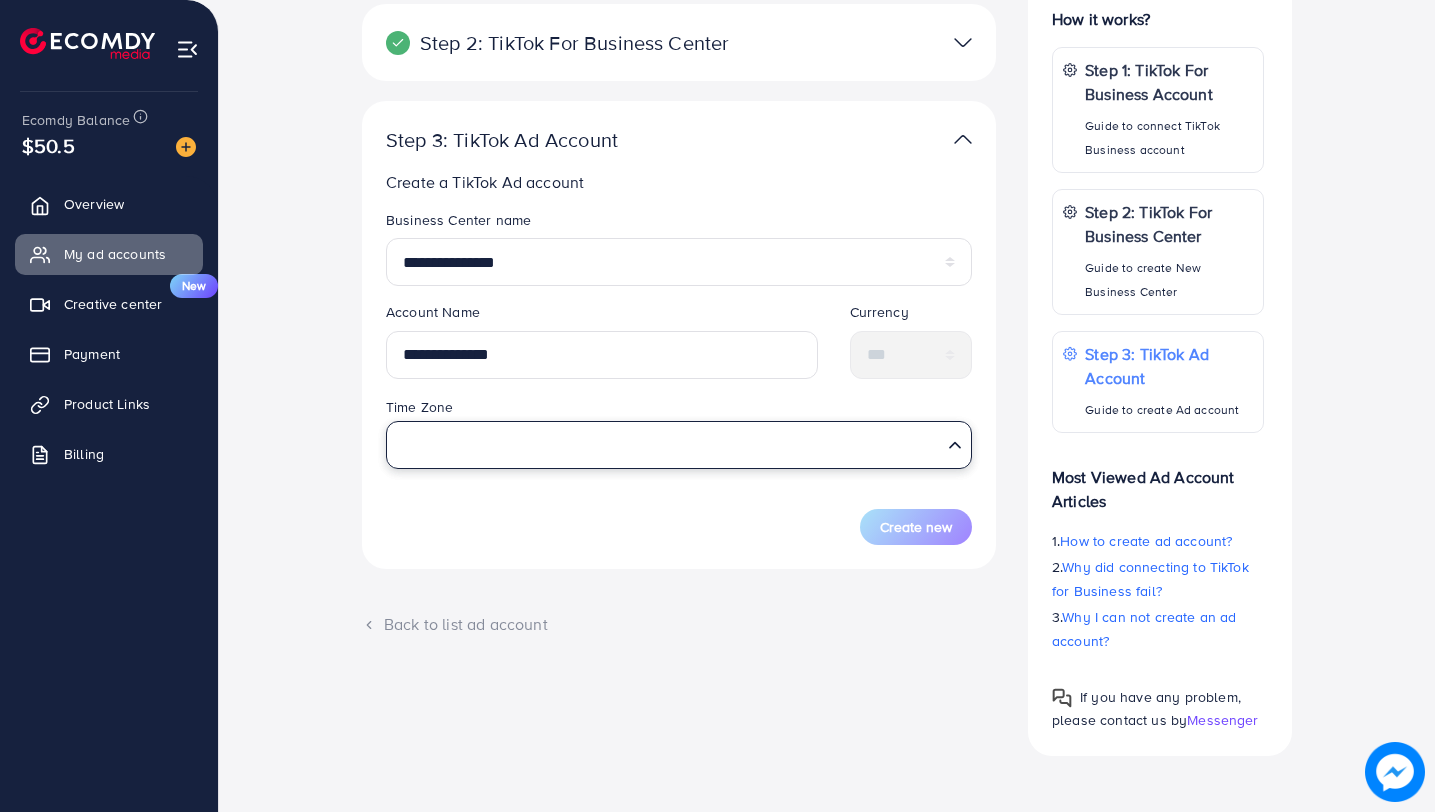 click at bounding box center (667, 445) 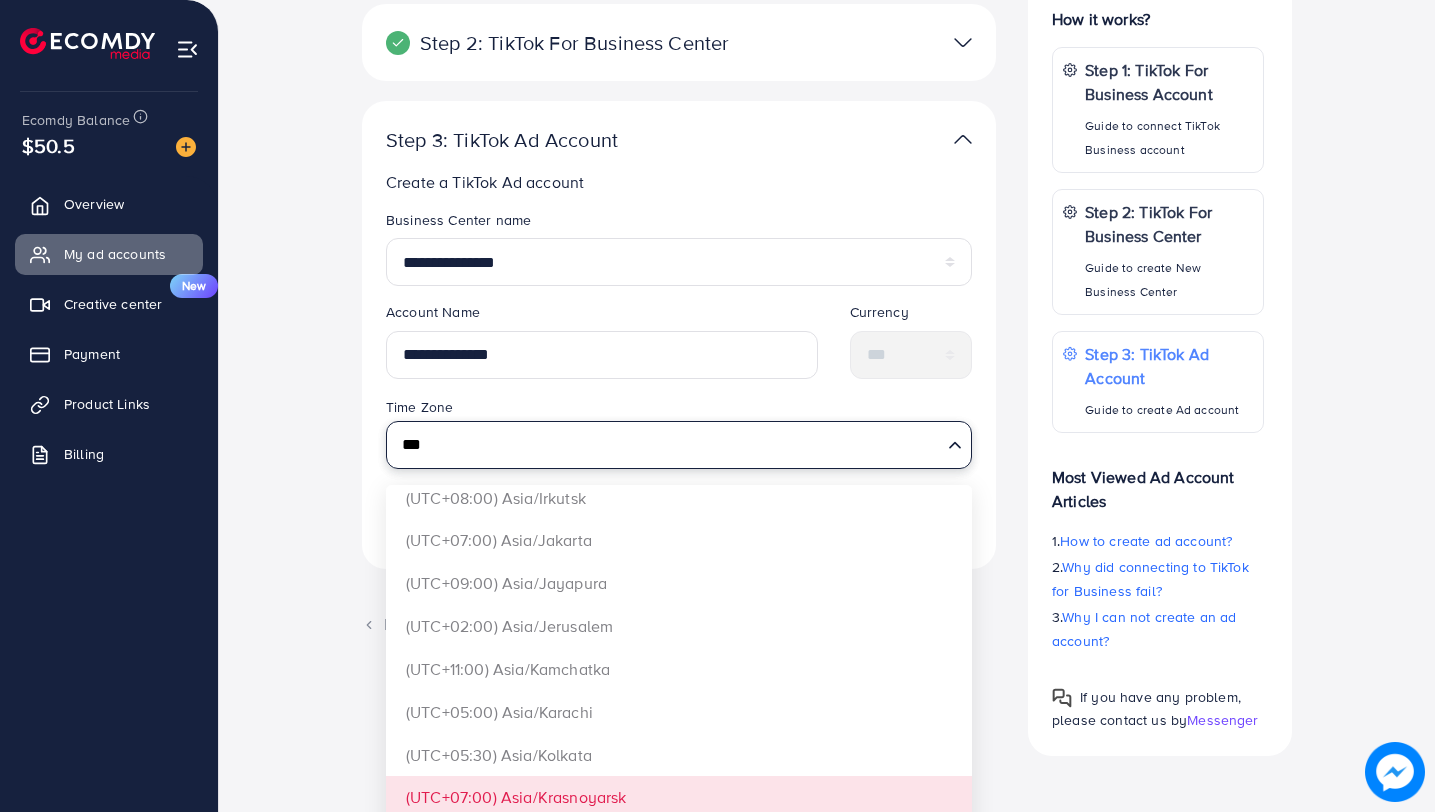 scroll, scrollTop: 600, scrollLeft: 0, axis: vertical 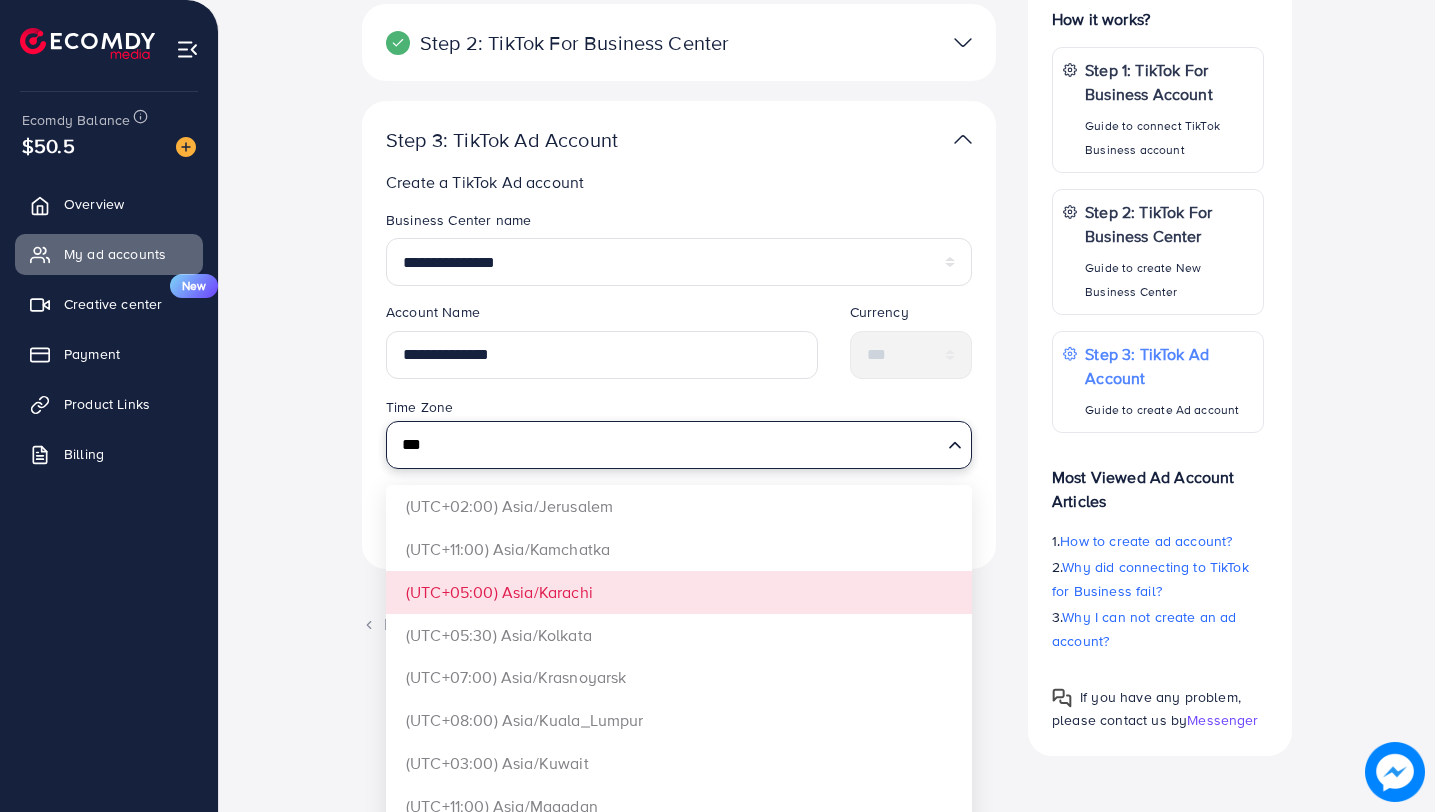 type on "***" 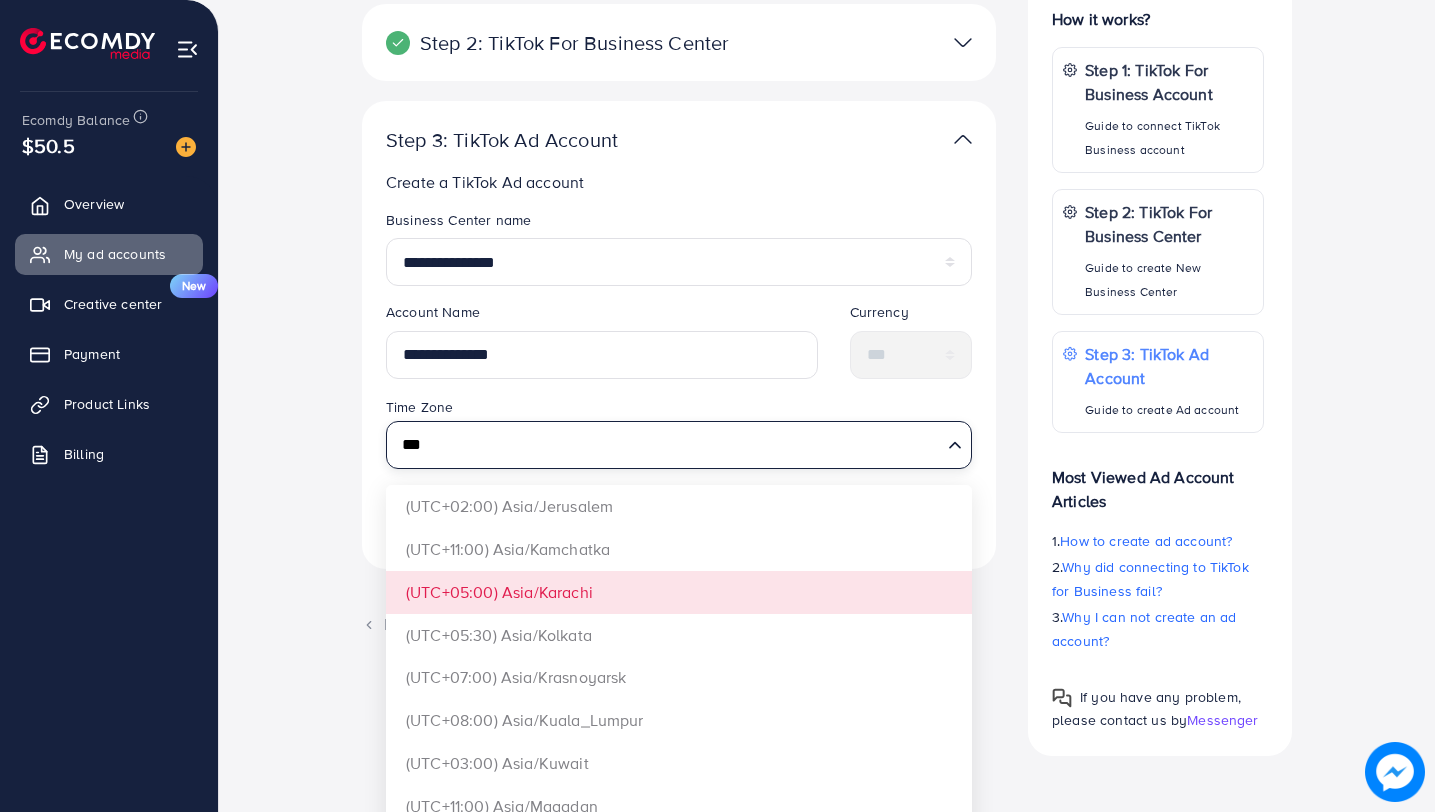 type 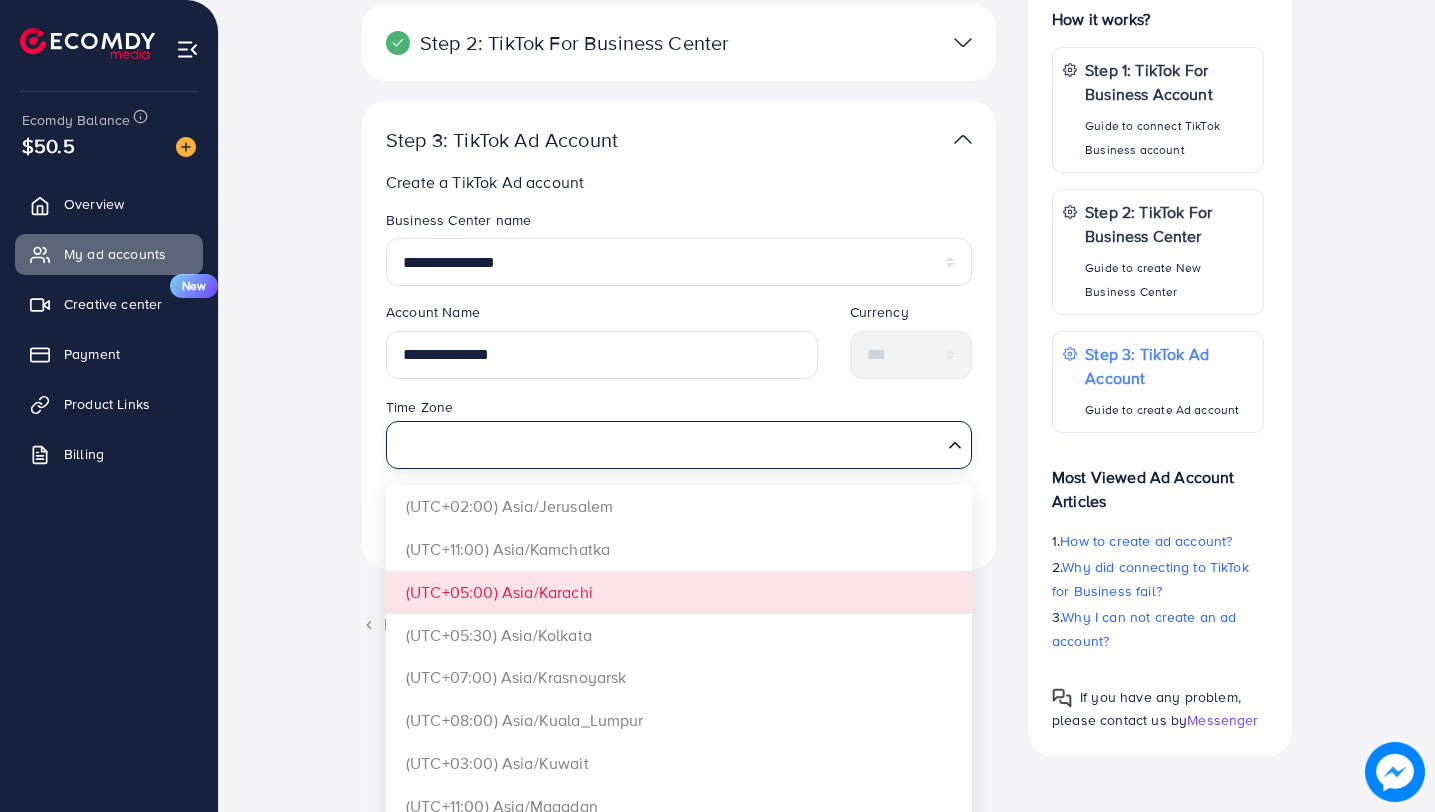 scroll, scrollTop: 0, scrollLeft: 0, axis: both 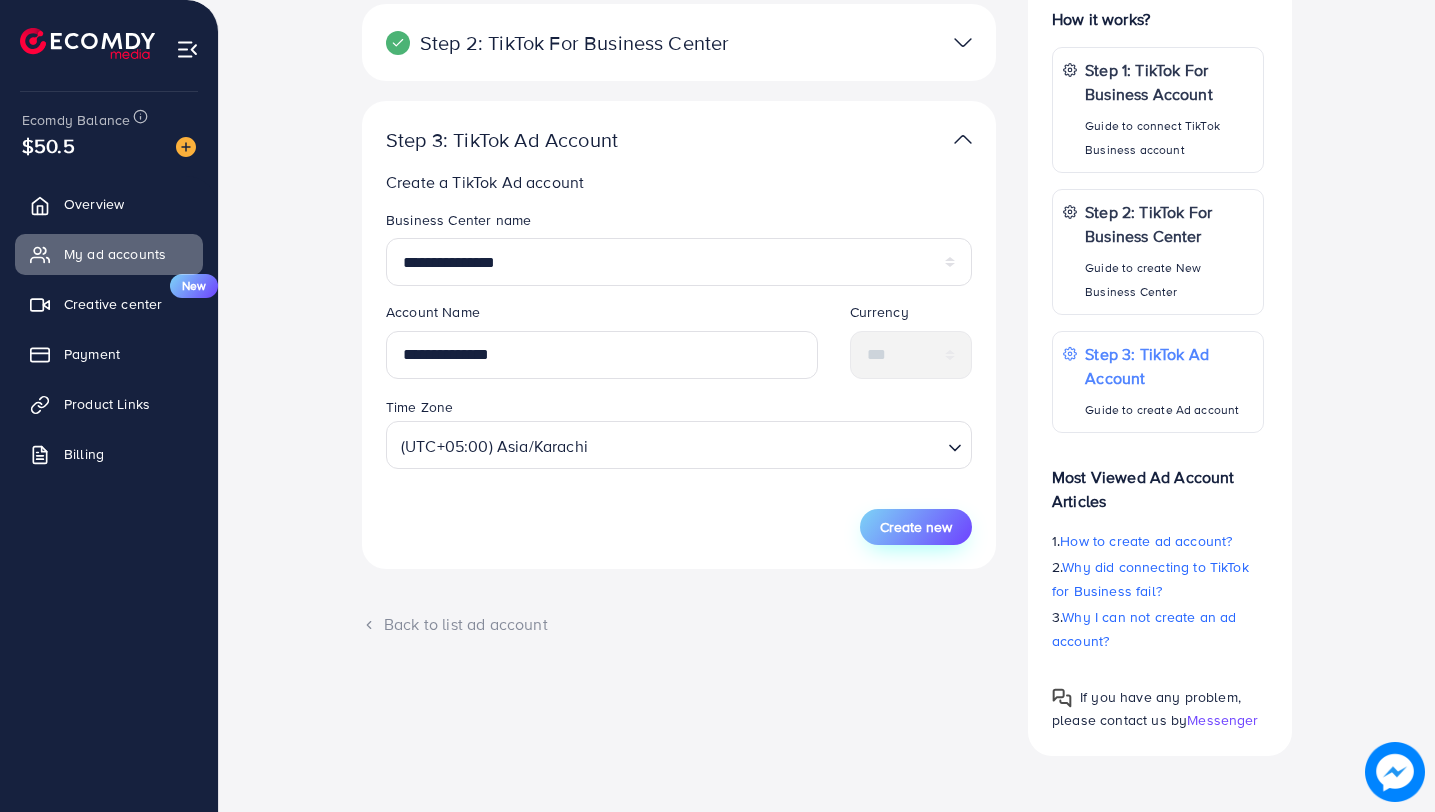 click on "Create new" at bounding box center [916, 527] 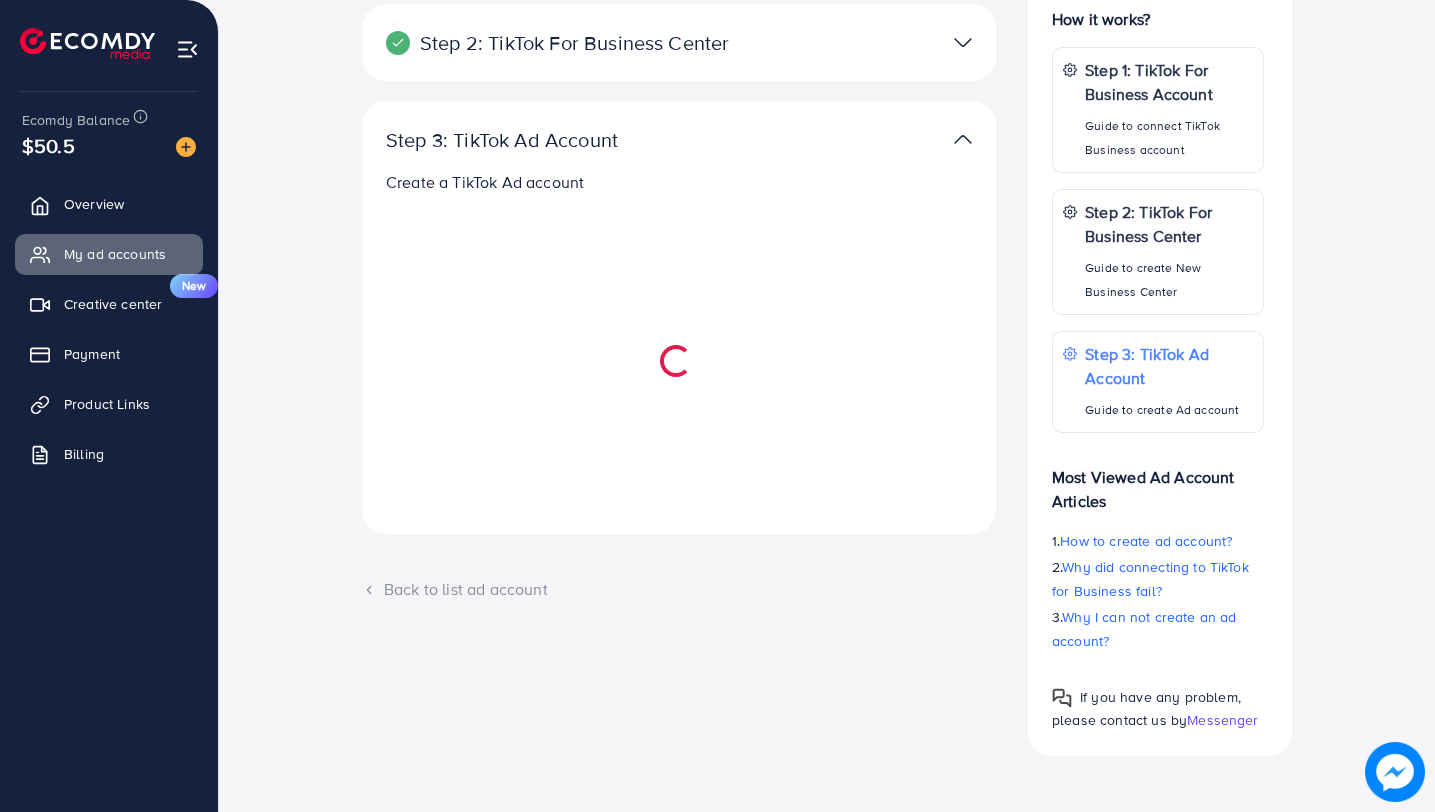 select 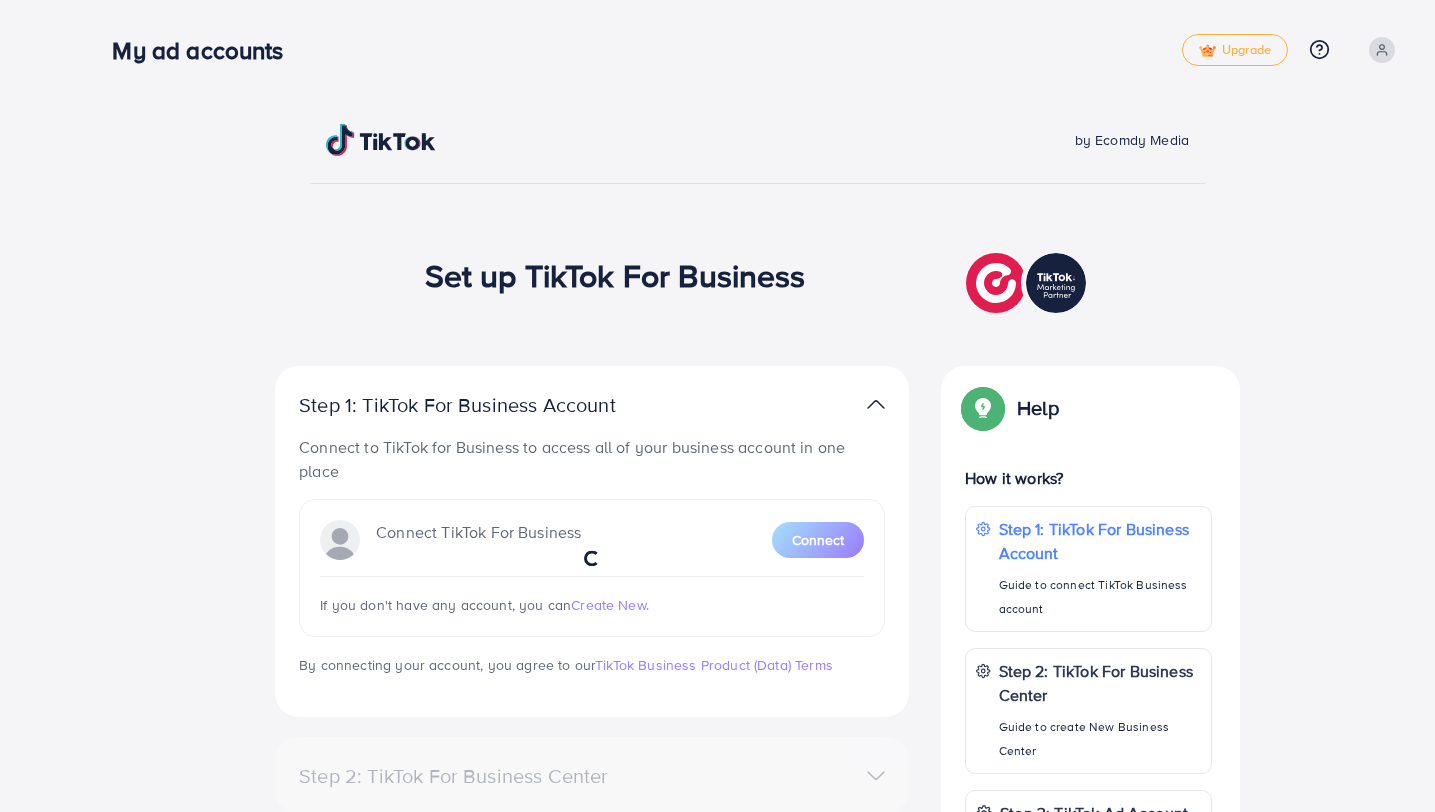scroll, scrollTop: 0, scrollLeft: 0, axis: both 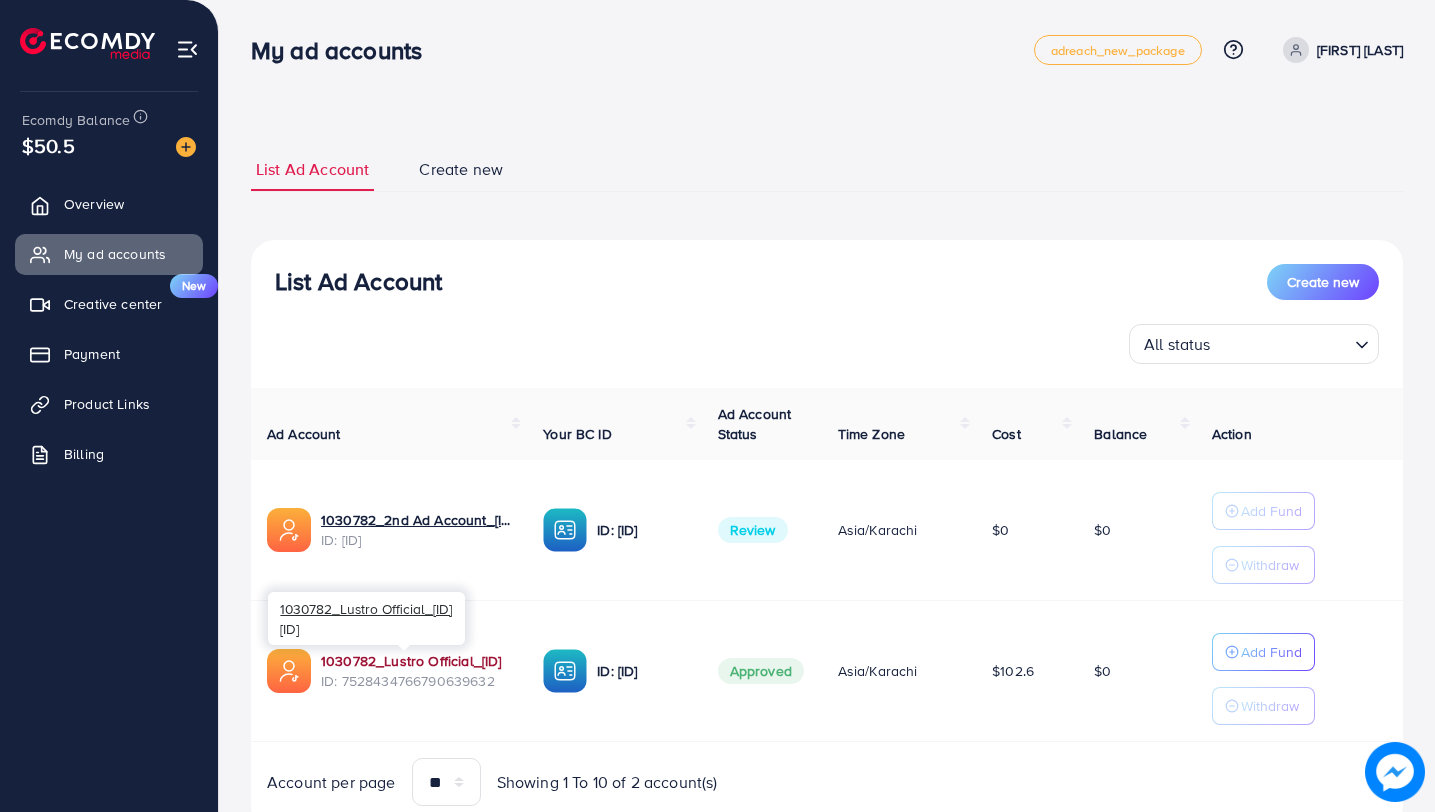 click on "1030782_Lustro Official_[ID]" at bounding box center [416, 661] 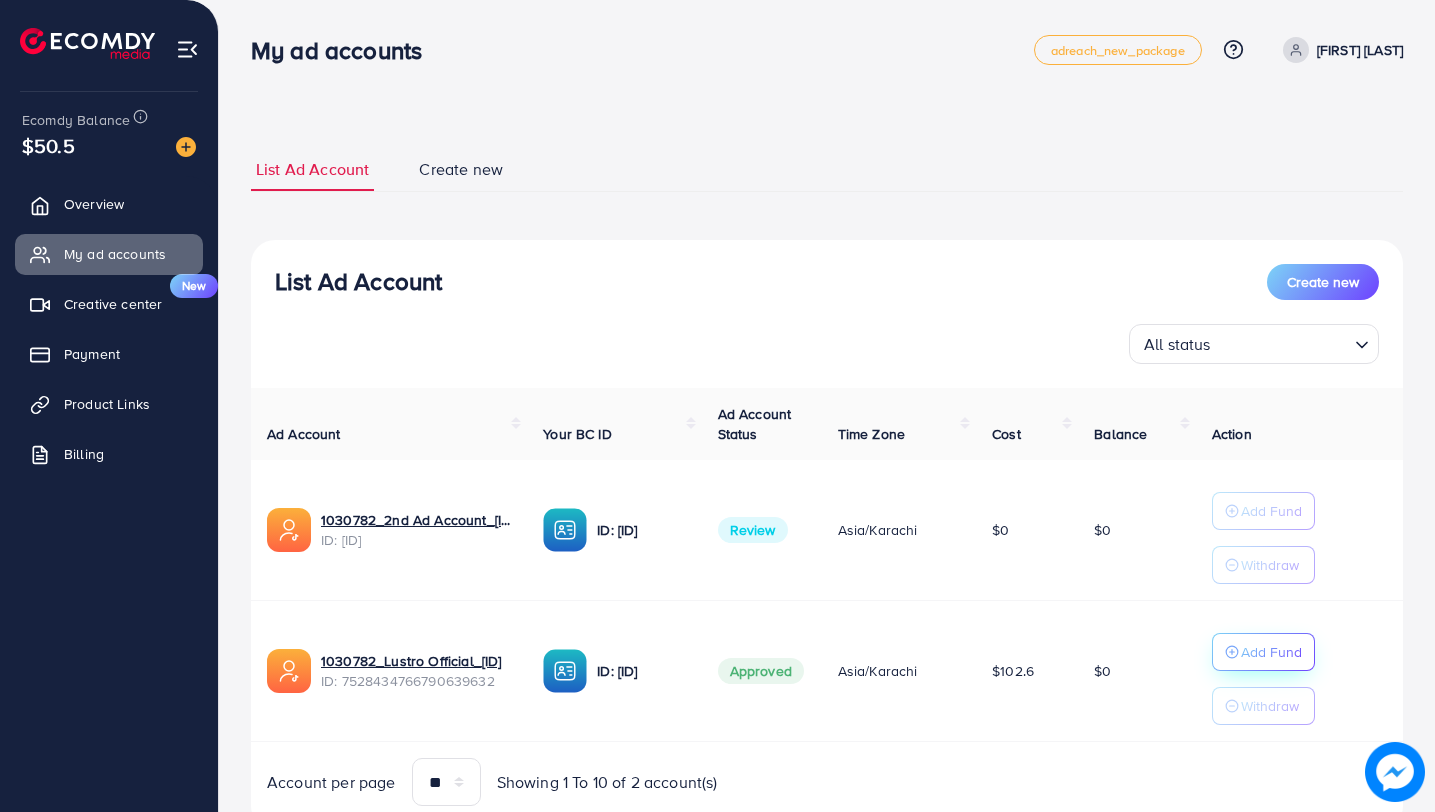 click on "Add Fund" at bounding box center (1271, 652) 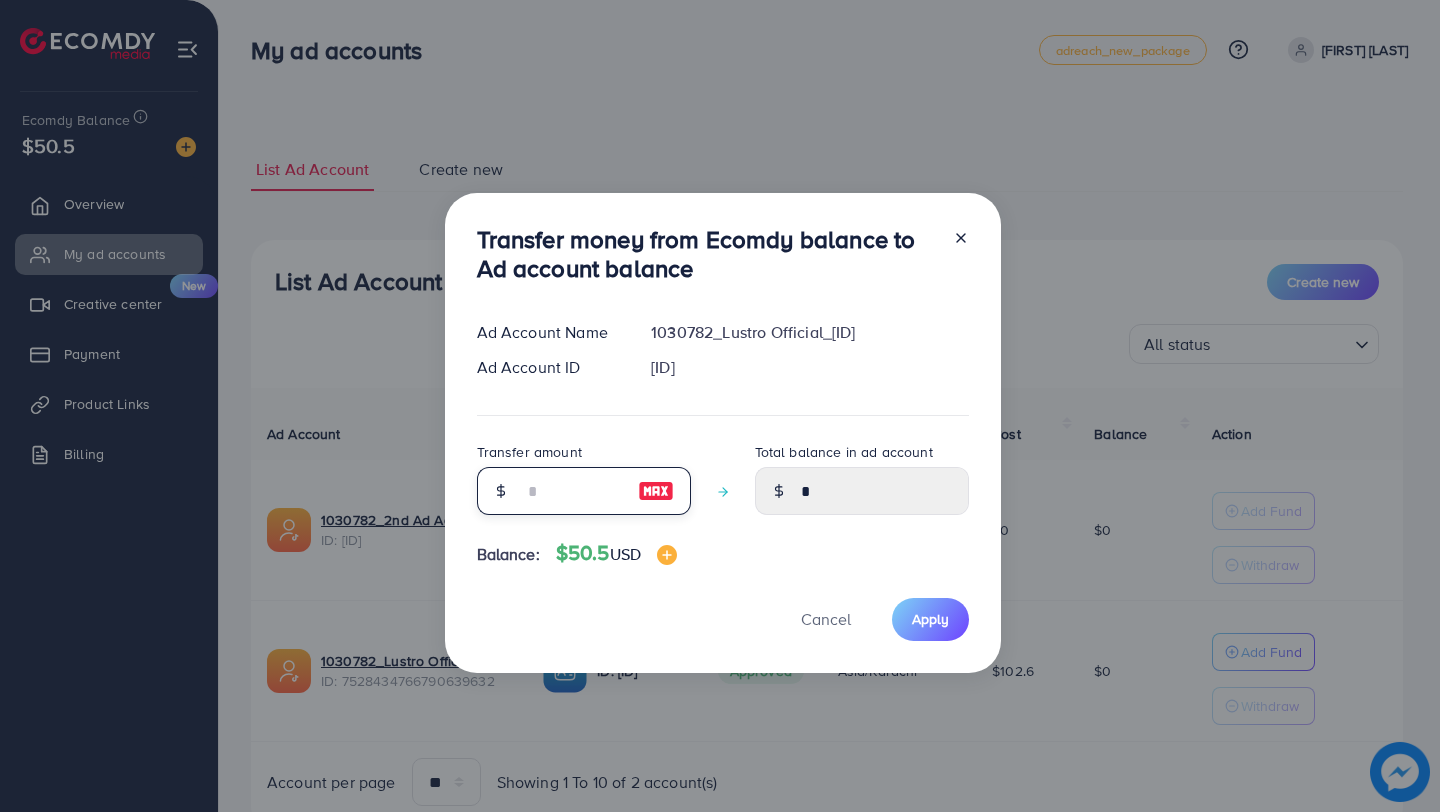 click at bounding box center (573, 491) 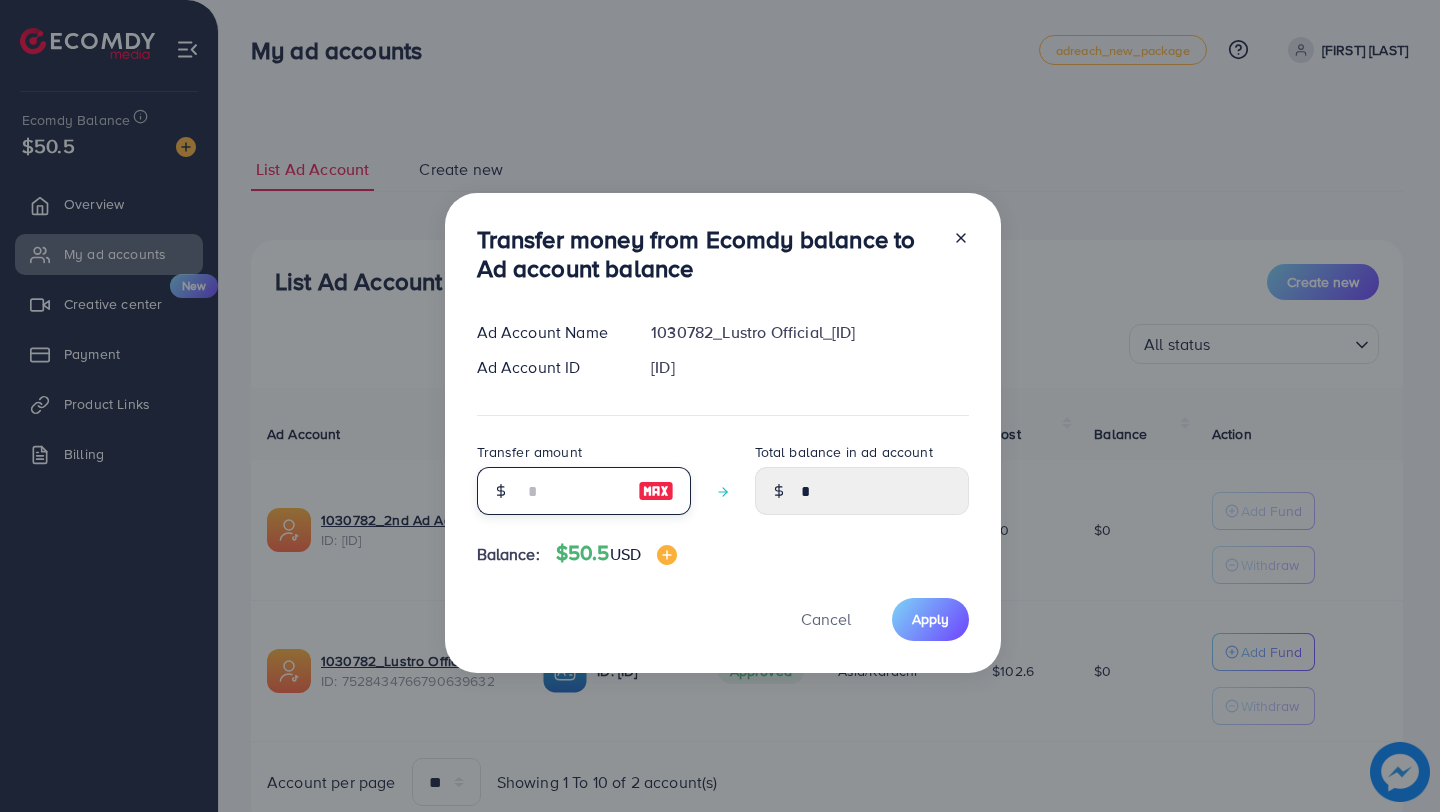 type on "*" 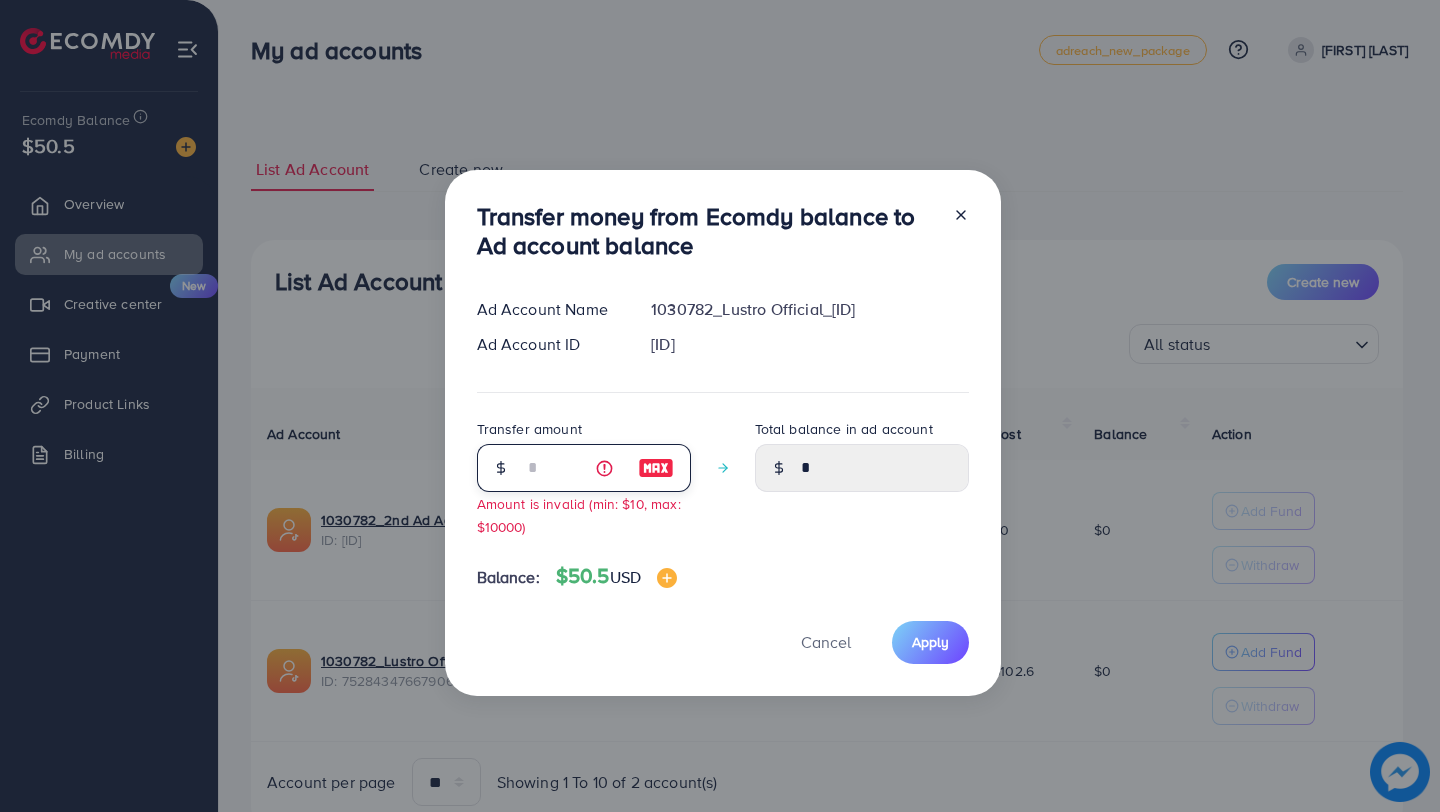 type on "****" 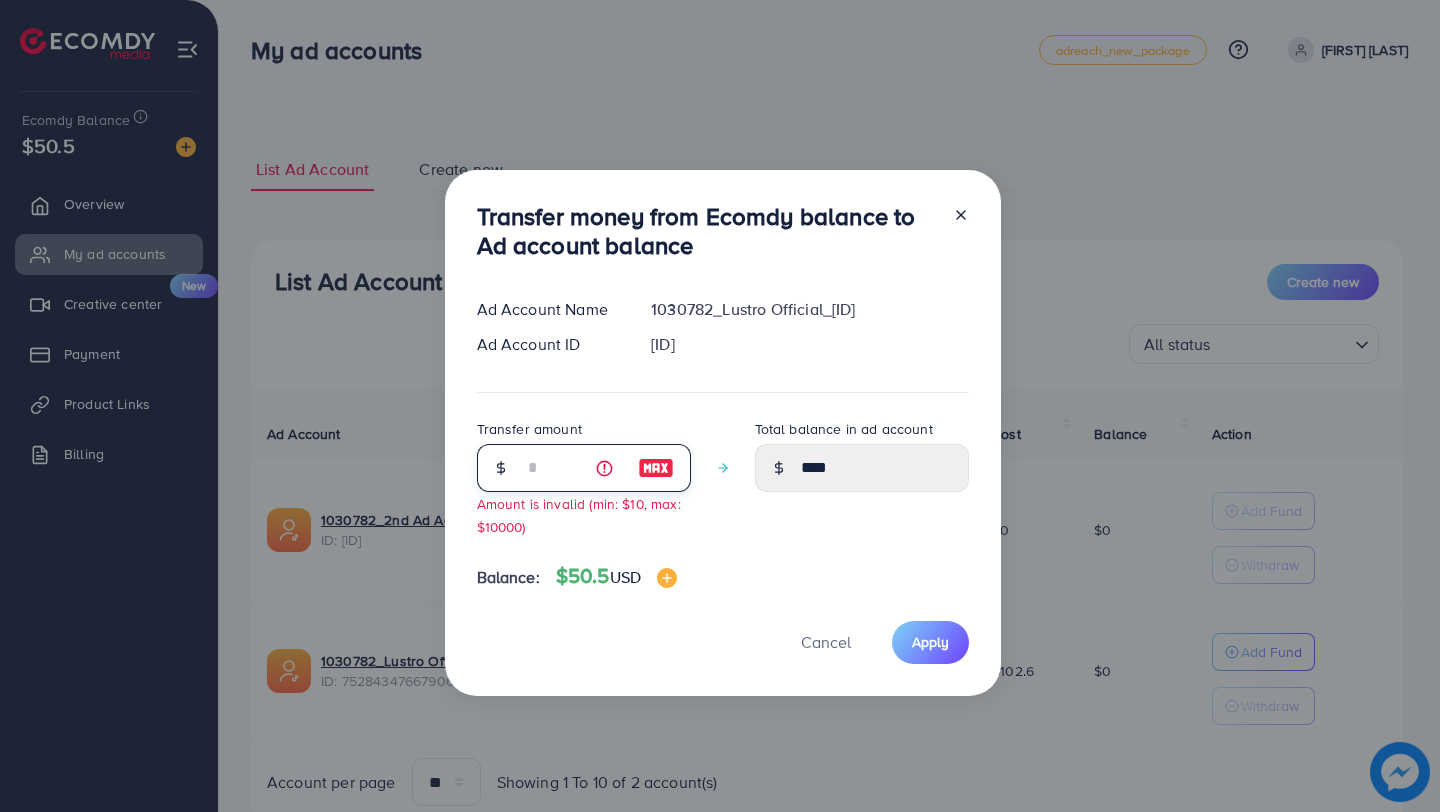 type on "**" 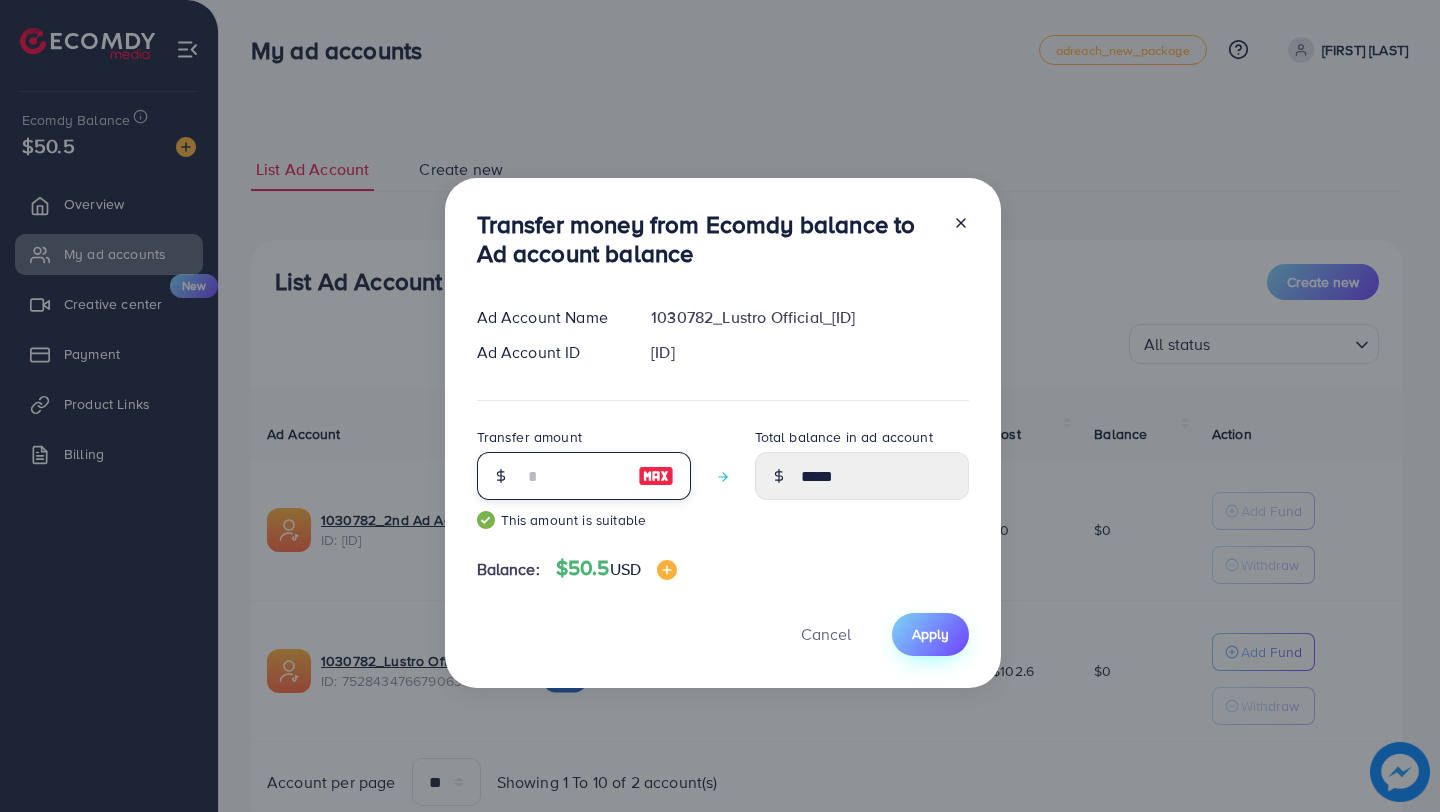 type on "**" 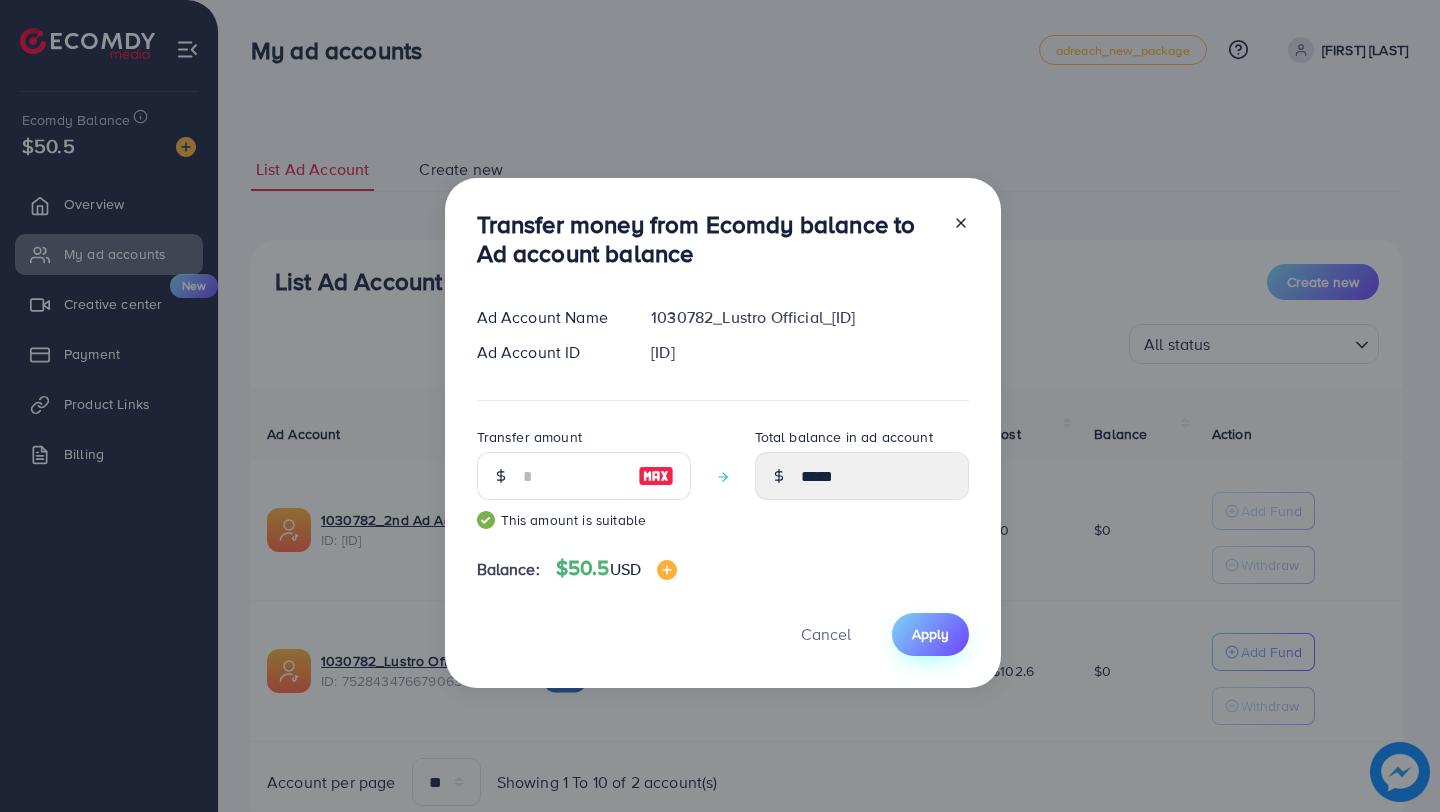 click on "Apply" at bounding box center [930, 634] 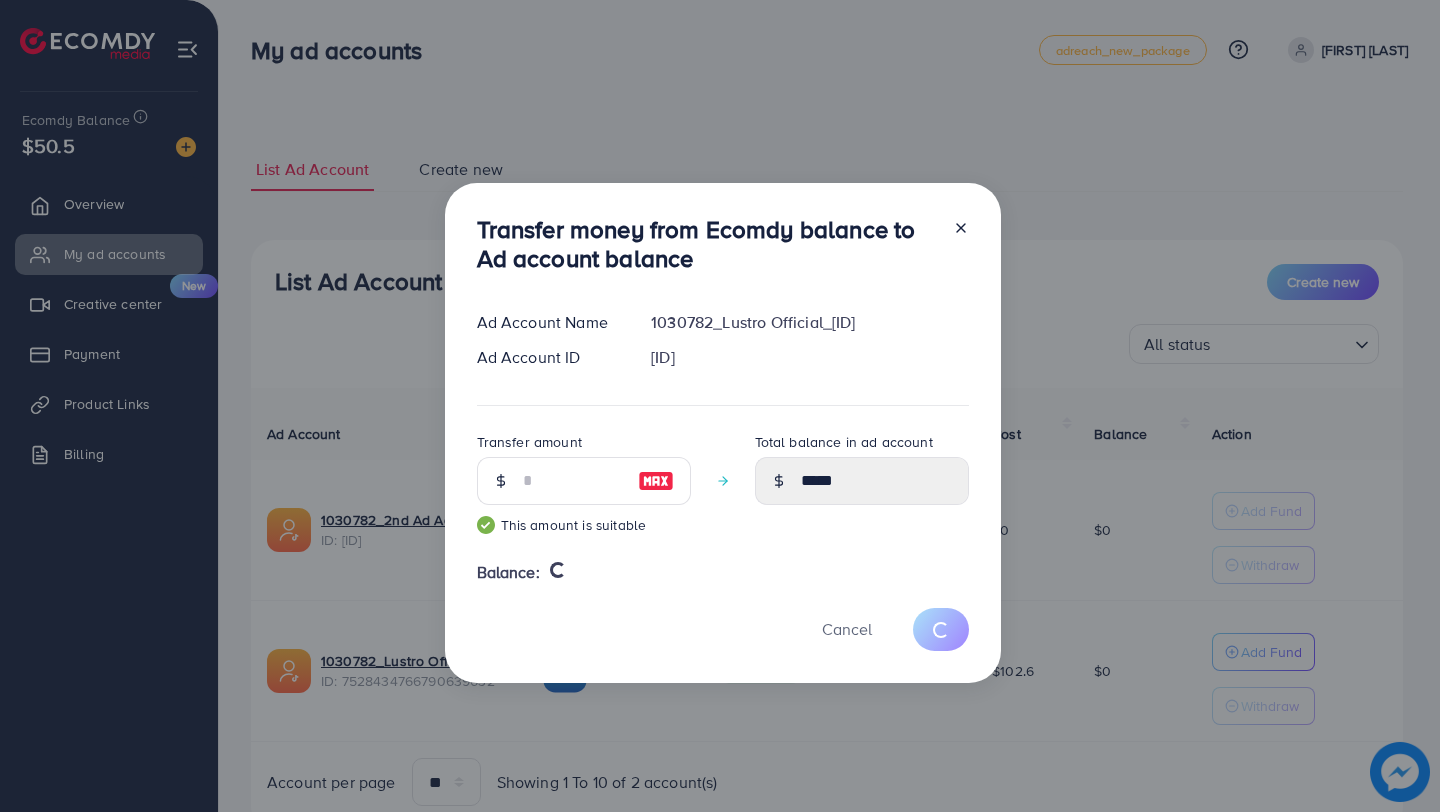 type 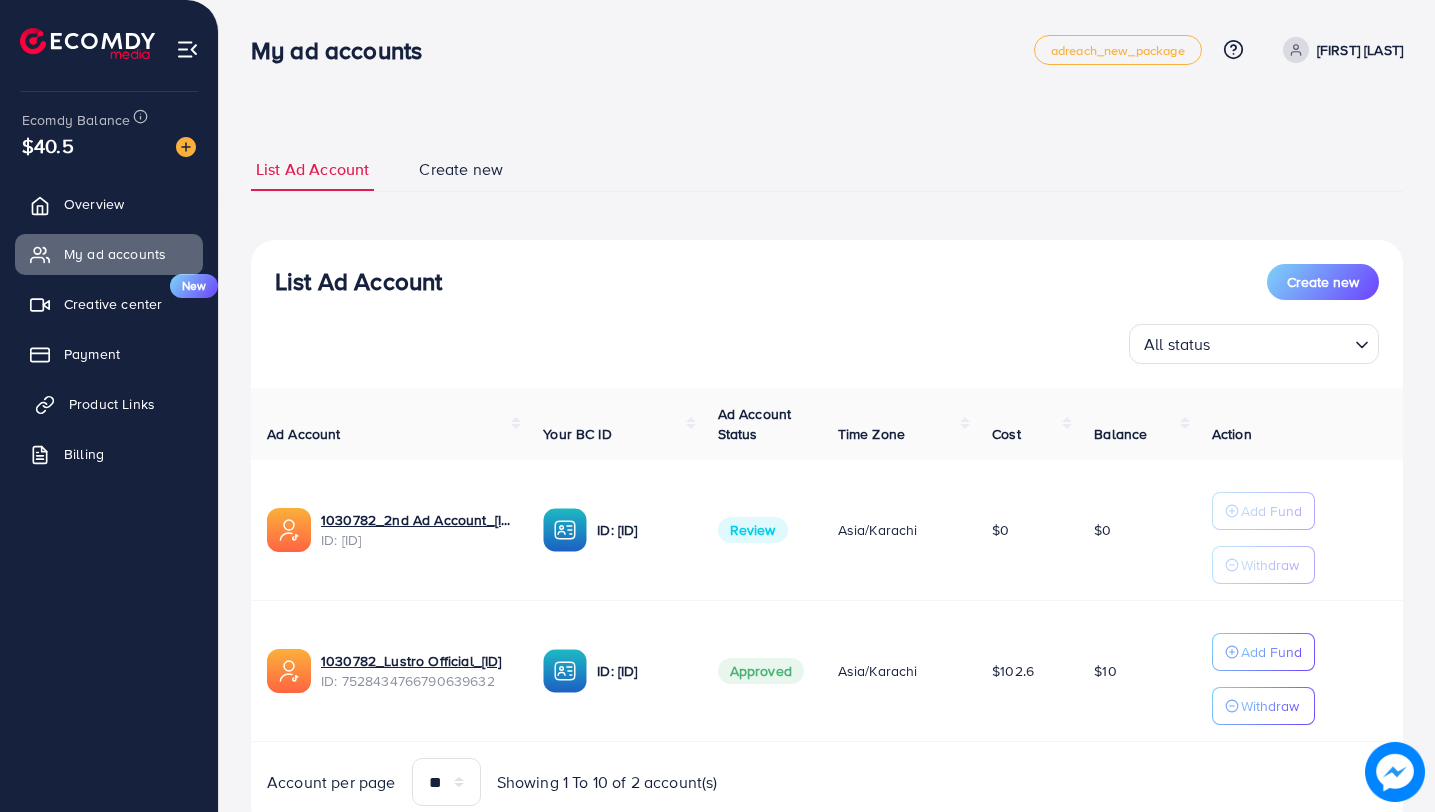 click on "Product Links" at bounding box center (109, 404) 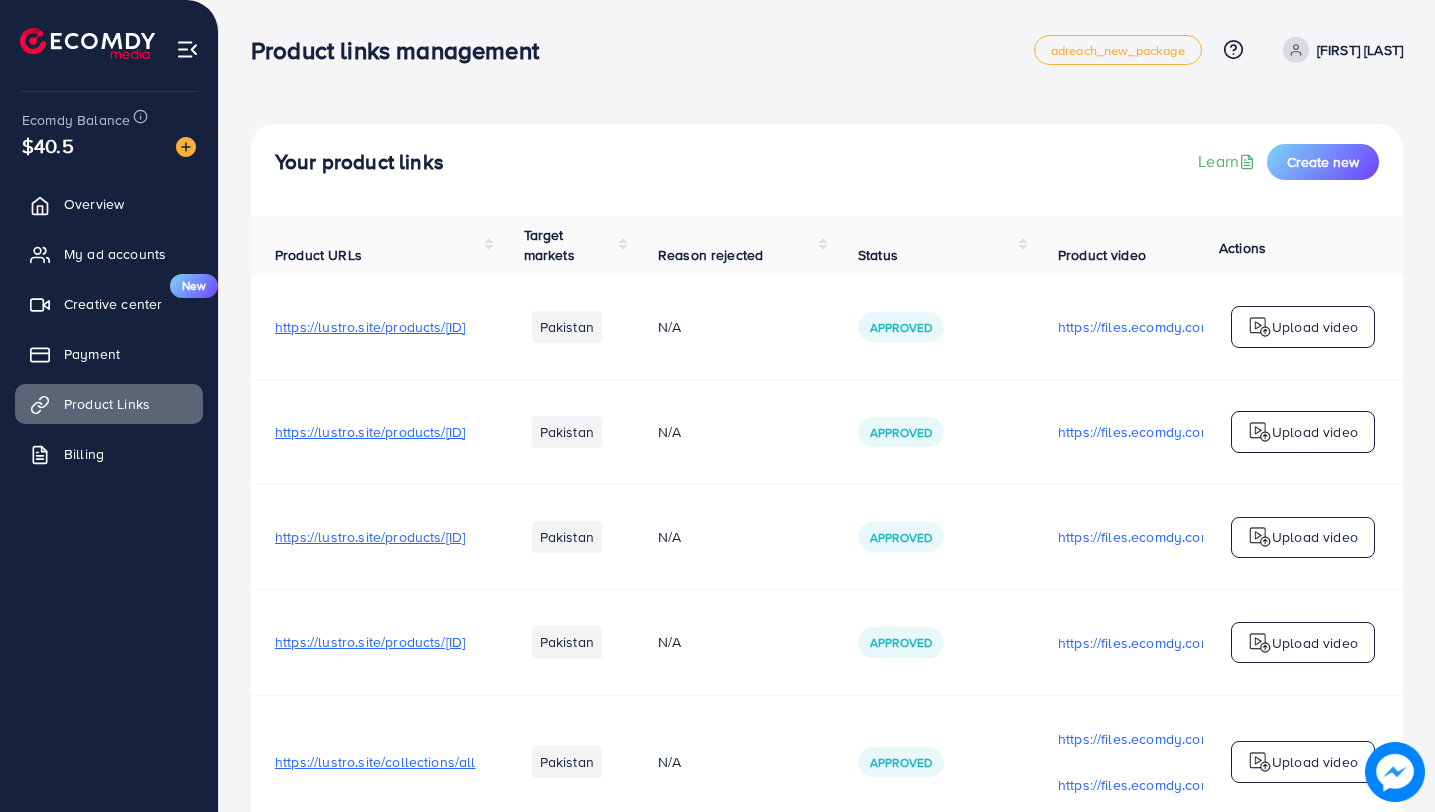 click on "https://lustro.site/products/[ID]" at bounding box center [370, 327] 